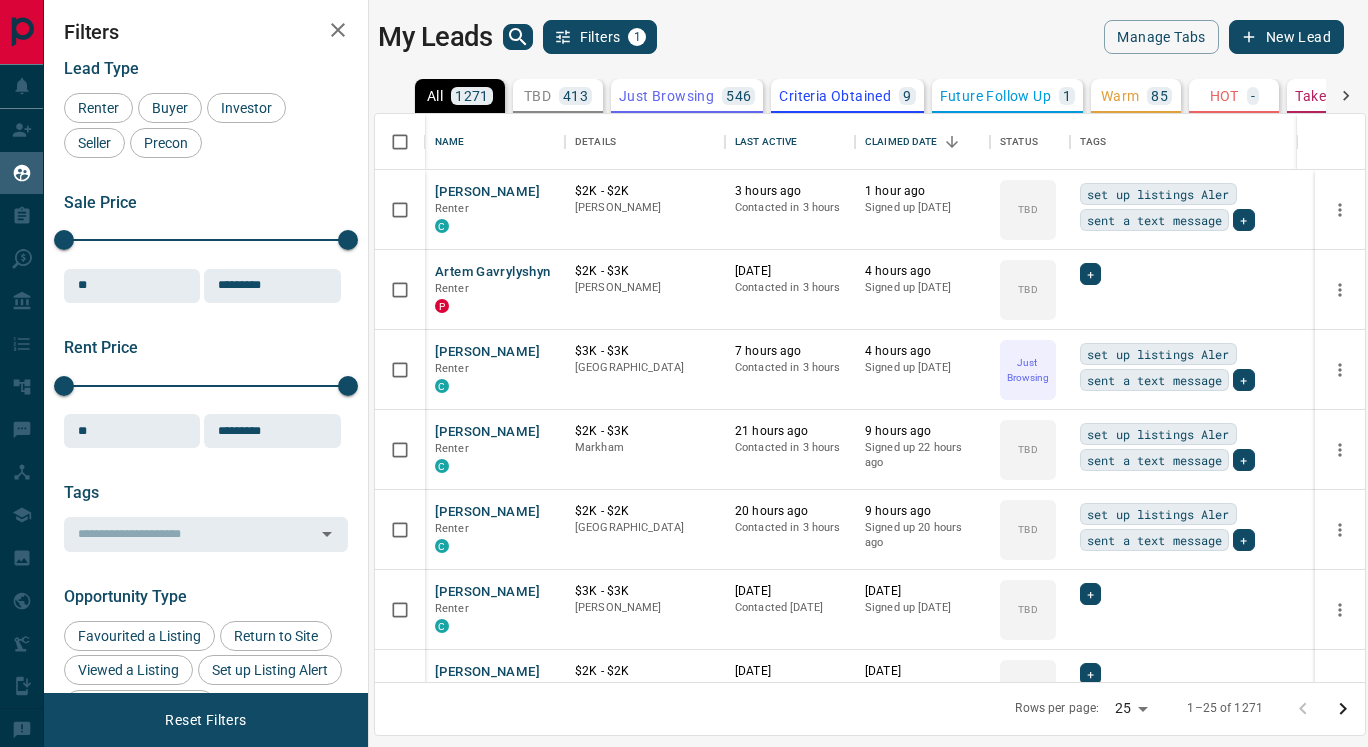 scroll, scrollTop: 0, scrollLeft: 0, axis: both 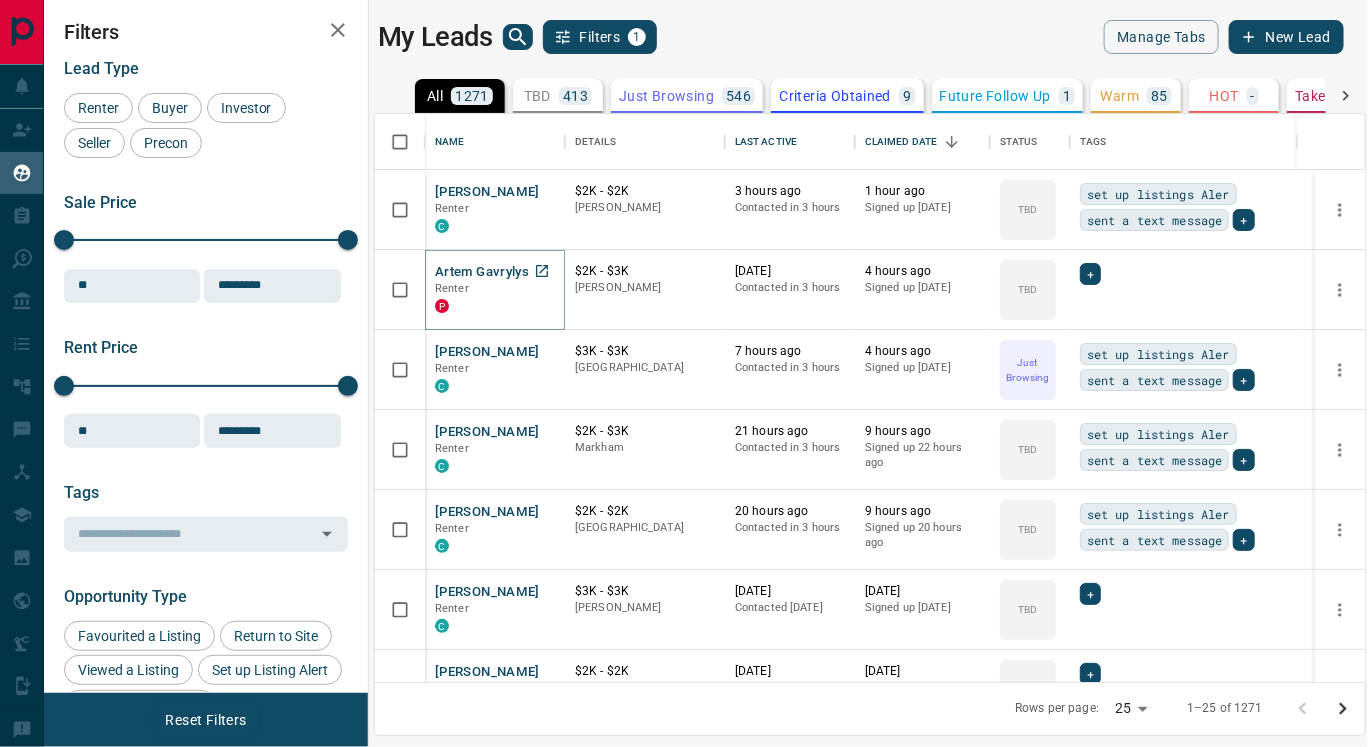 click on "Artem Gavrylyshyn" at bounding box center [492, 272] 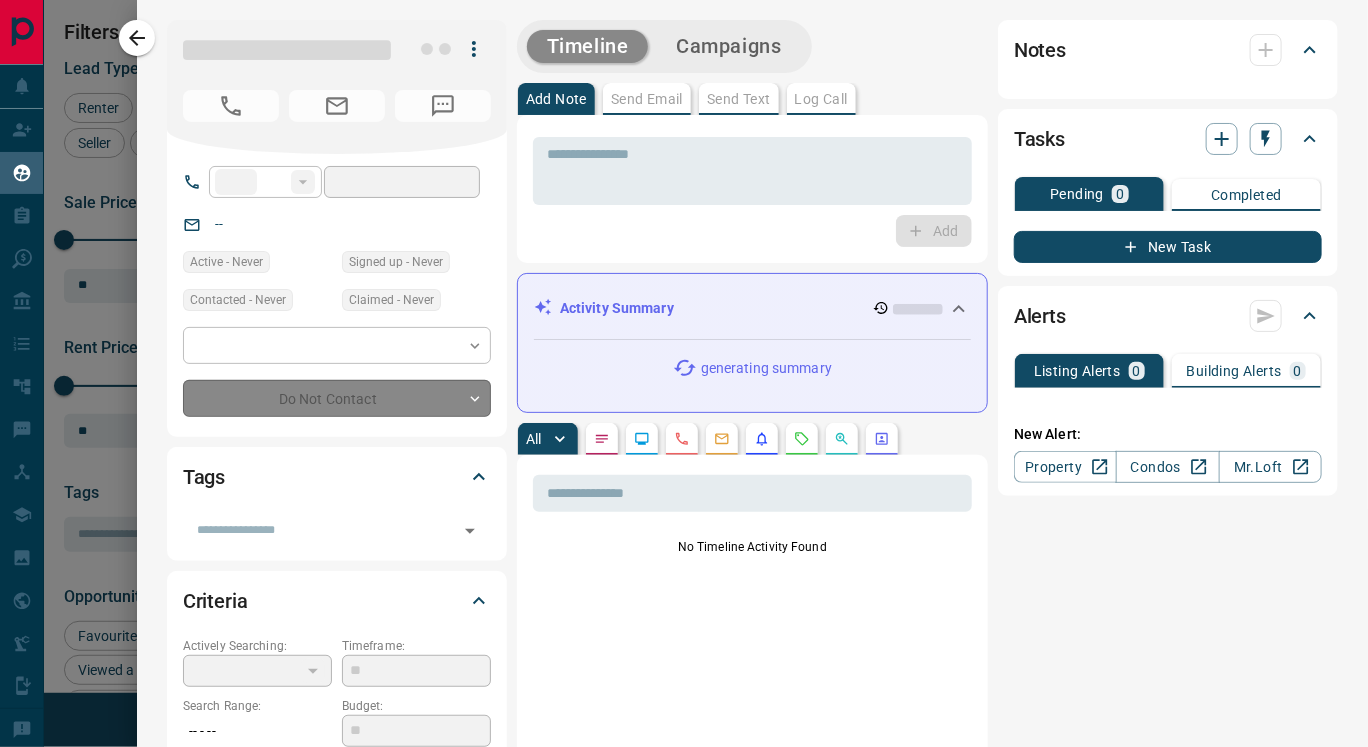 type on "**" 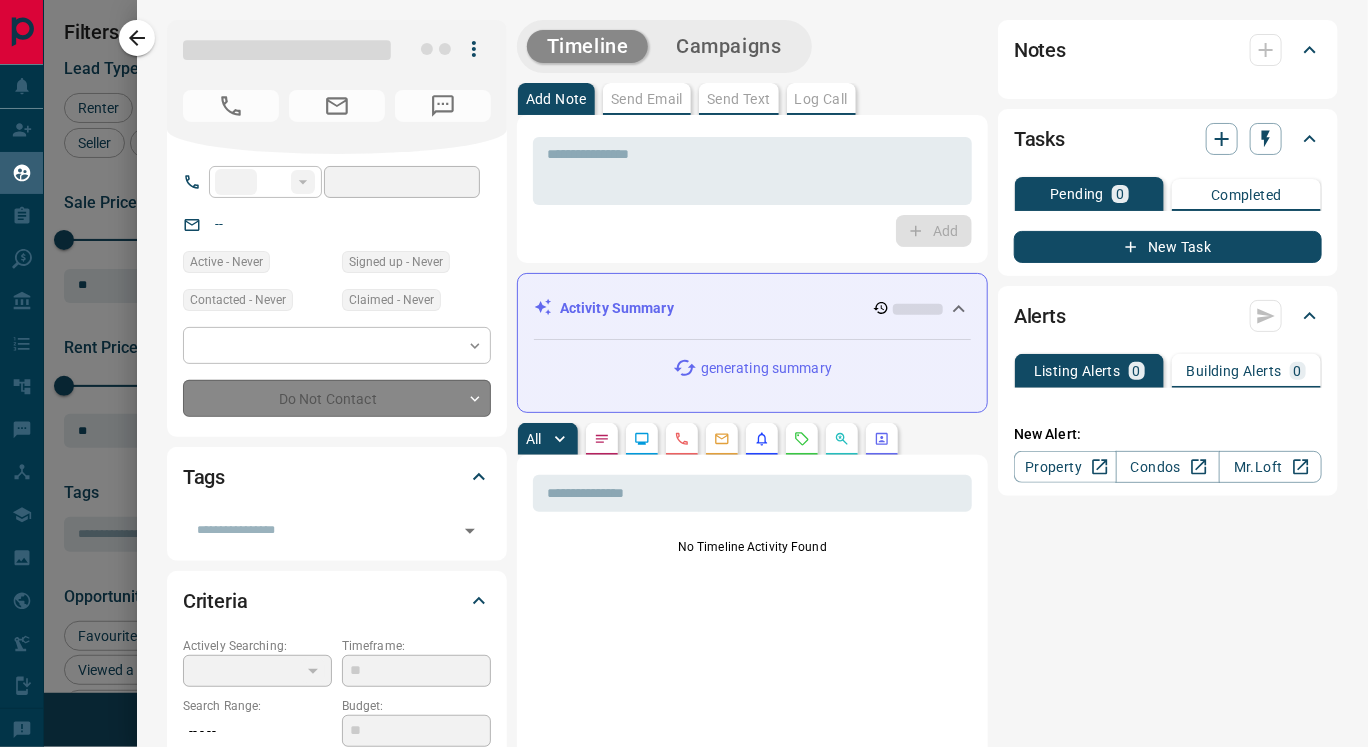 type on "**********" 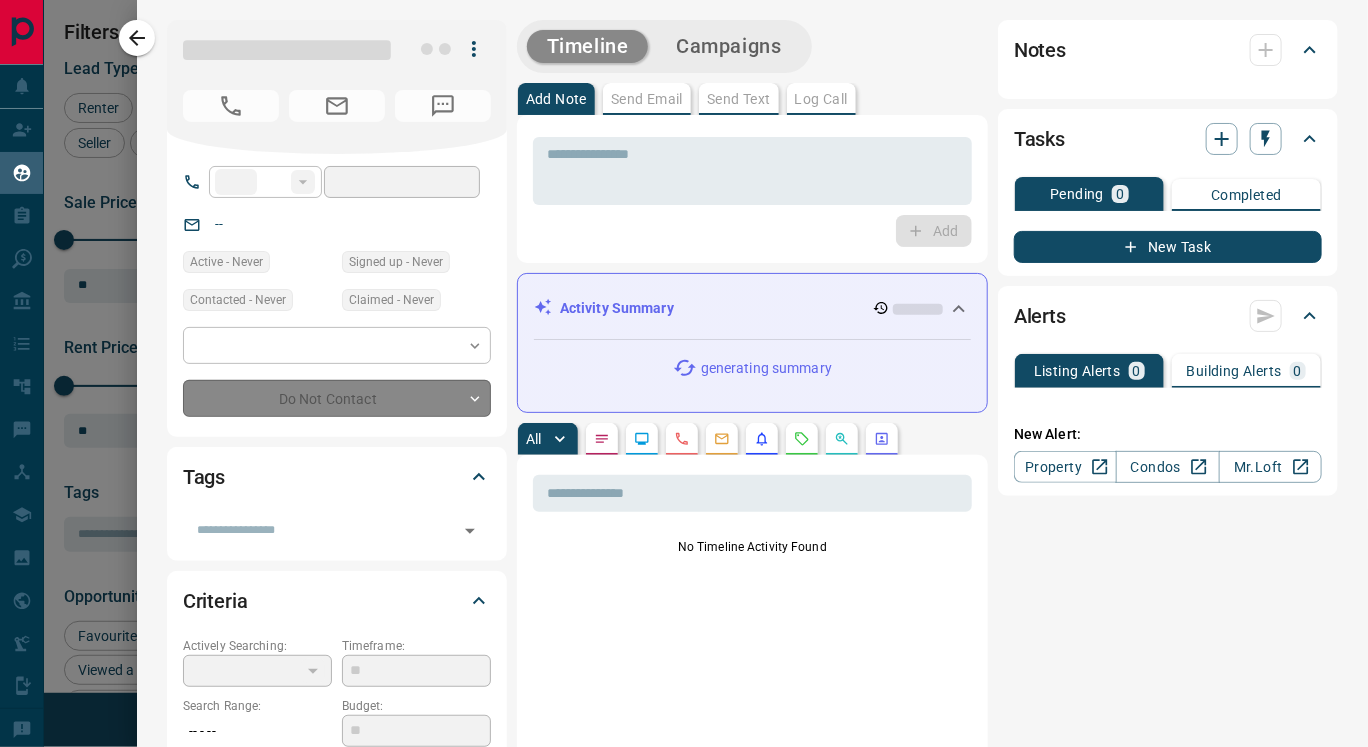 type on "**********" 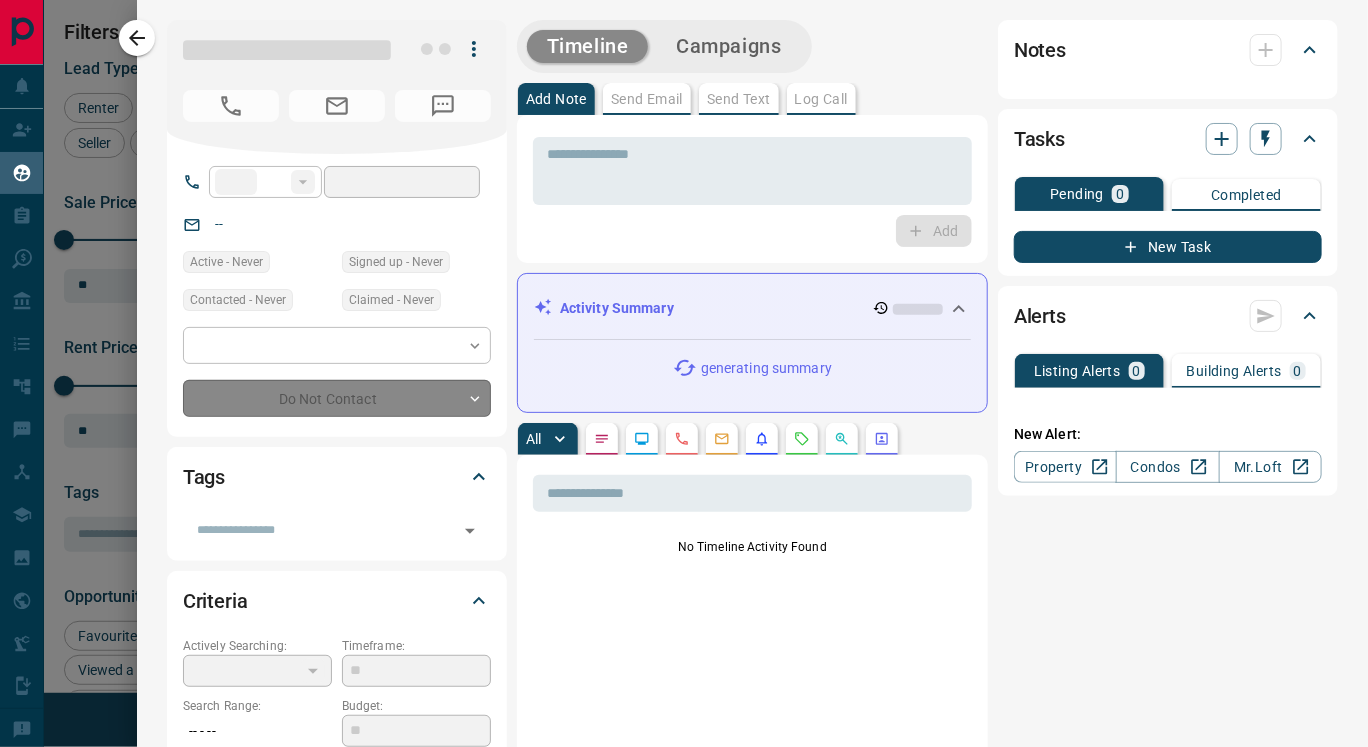 type on "**" 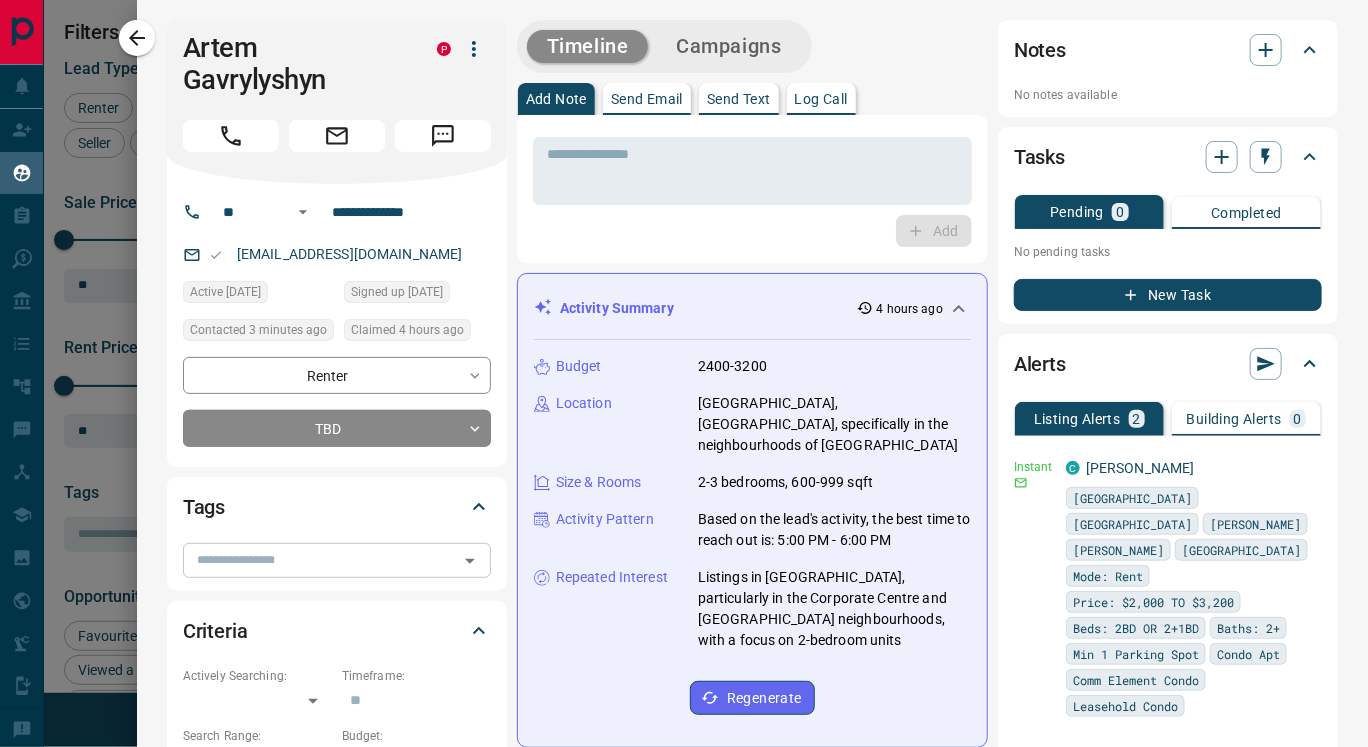 click at bounding box center [320, 560] 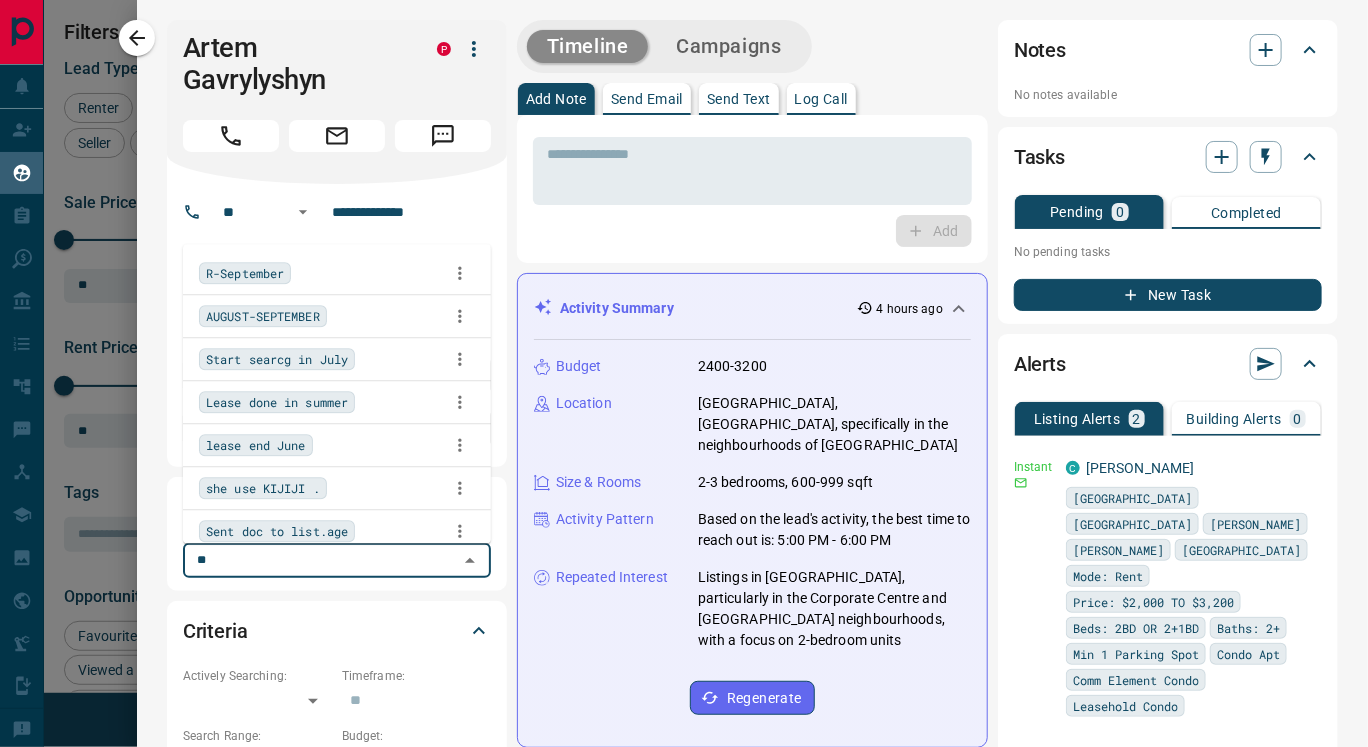 type on "***" 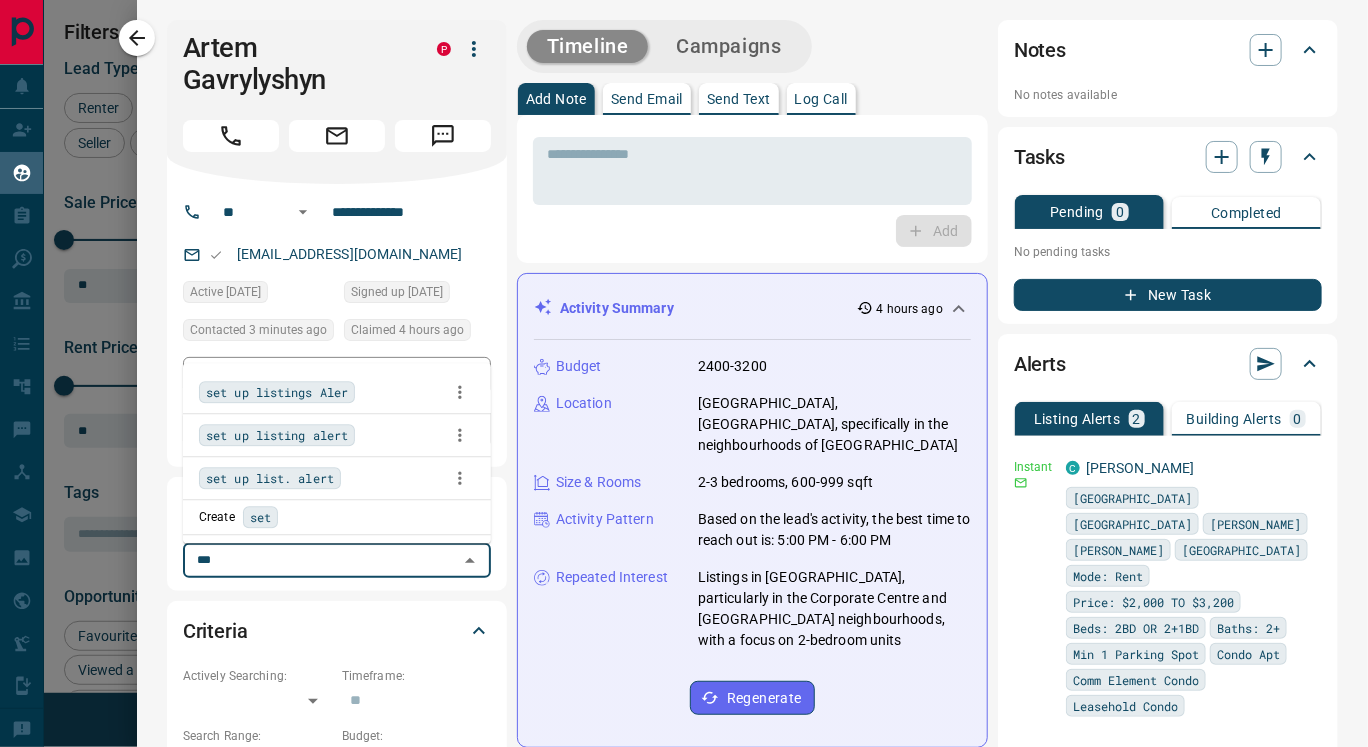 click on "set up listings Aler" at bounding box center (337, 392) 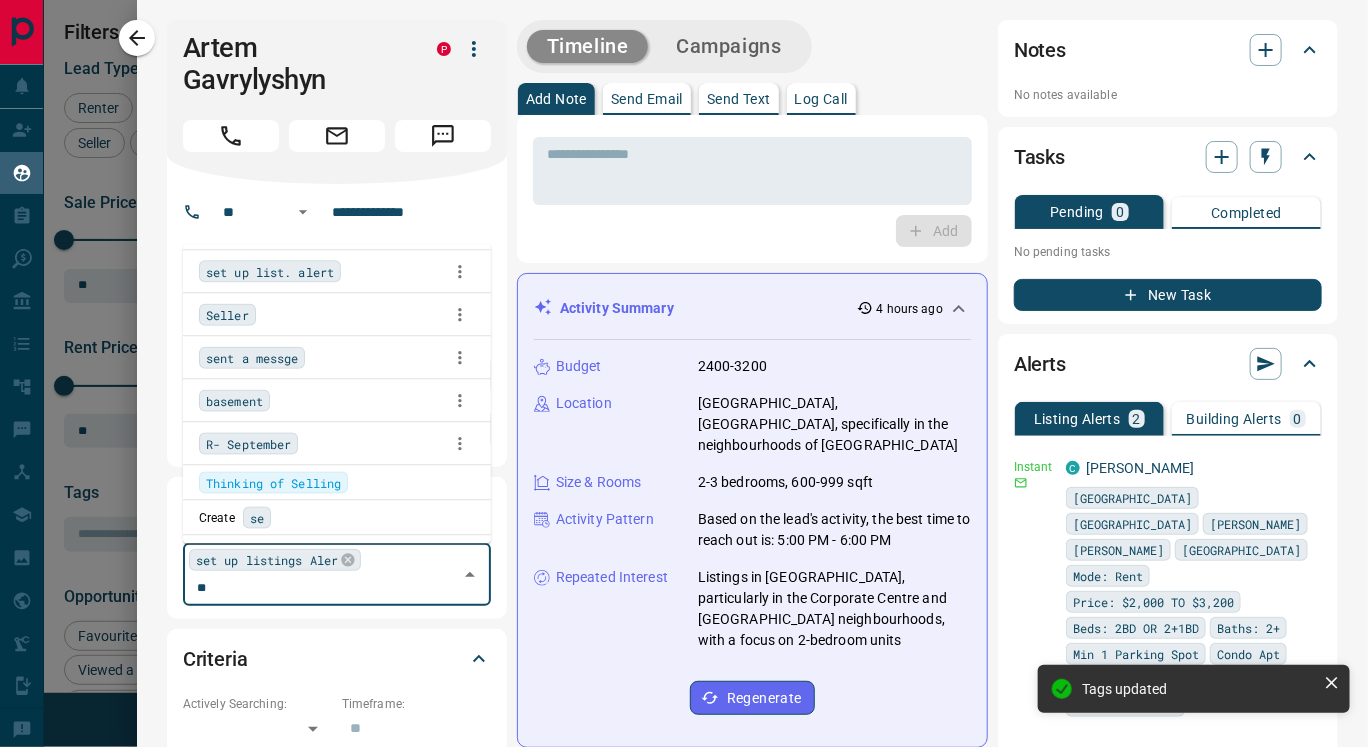 scroll, scrollTop: 346, scrollLeft: 0, axis: vertical 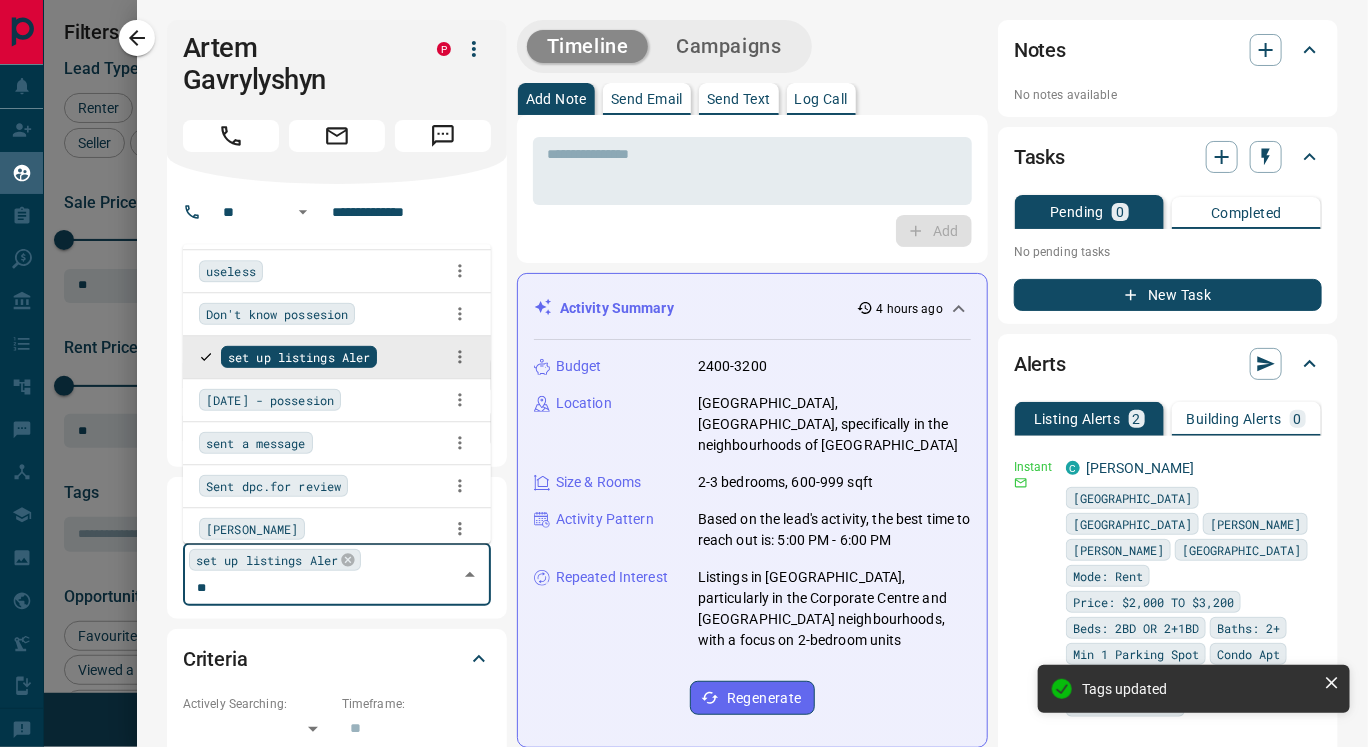 type on "***" 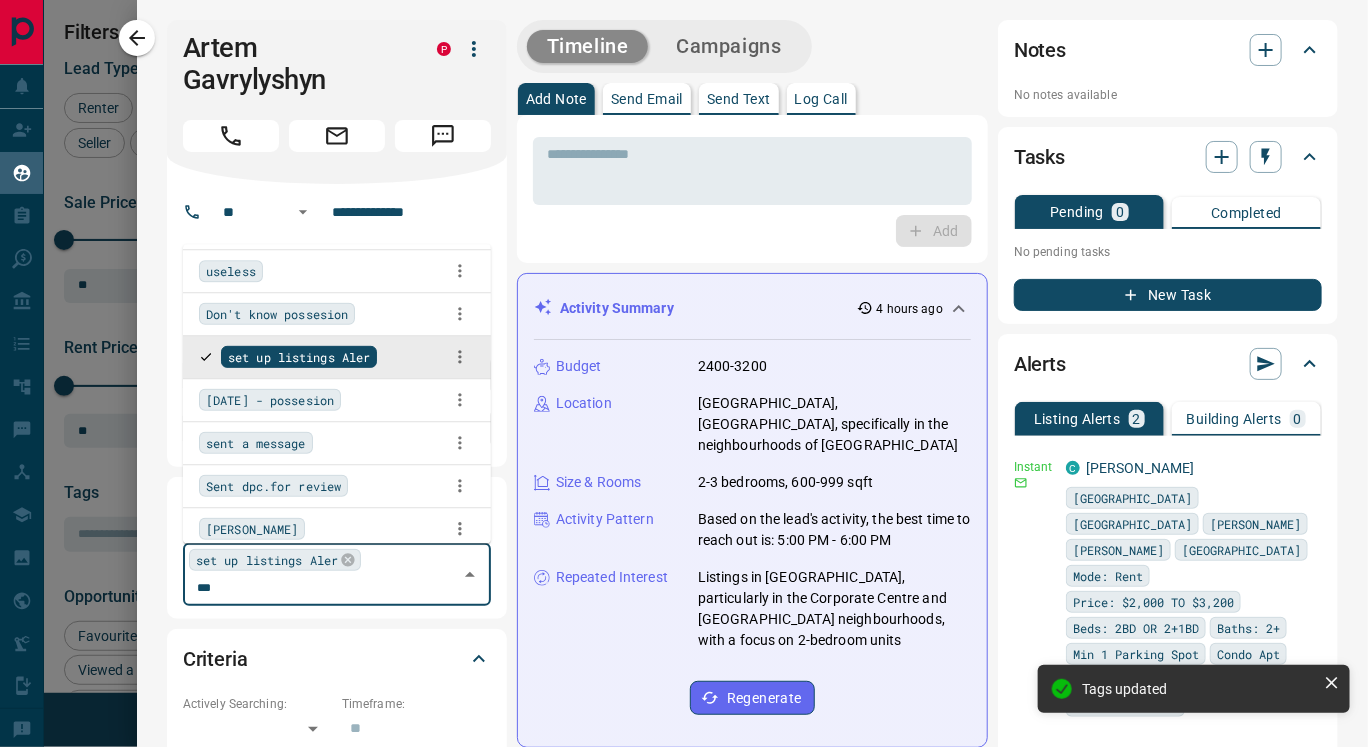 scroll, scrollTop: 0, scrollLeft: 0, axis: both 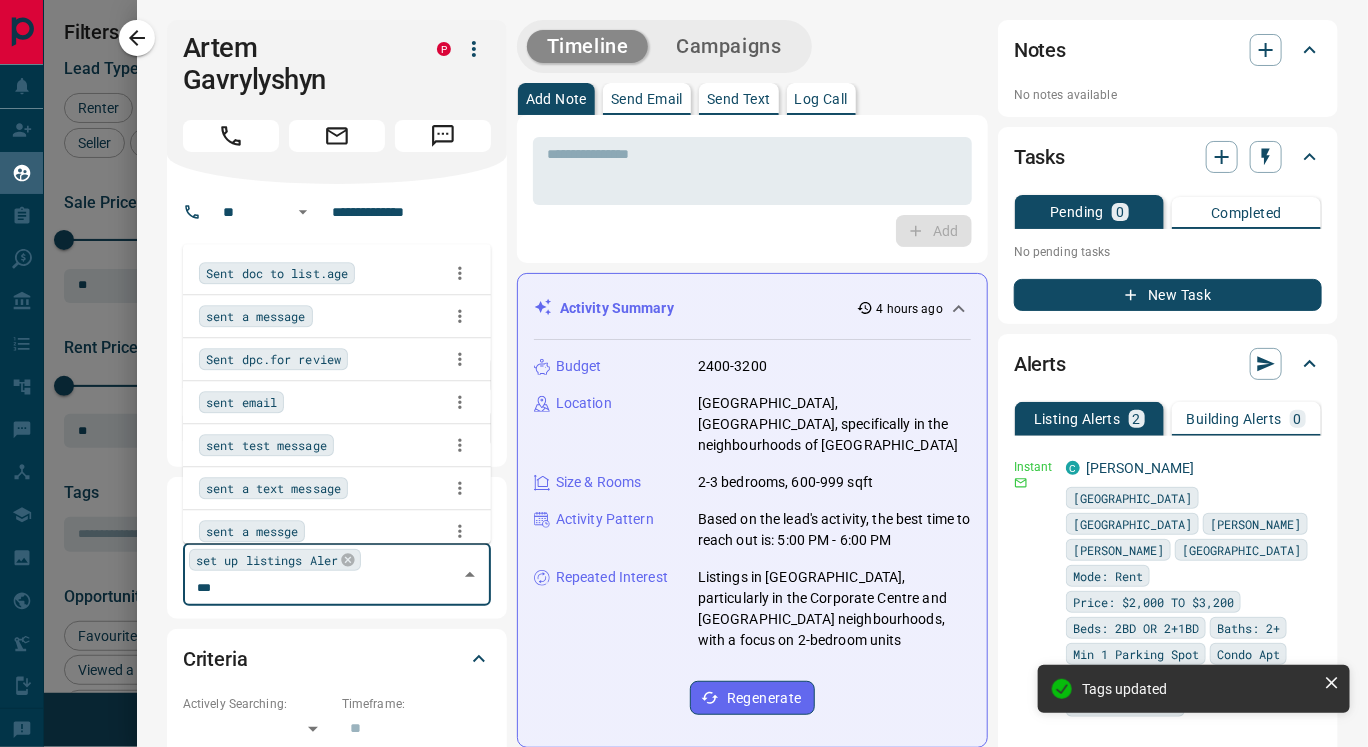 click on "sent a text message" at bounding box center [273, 489] 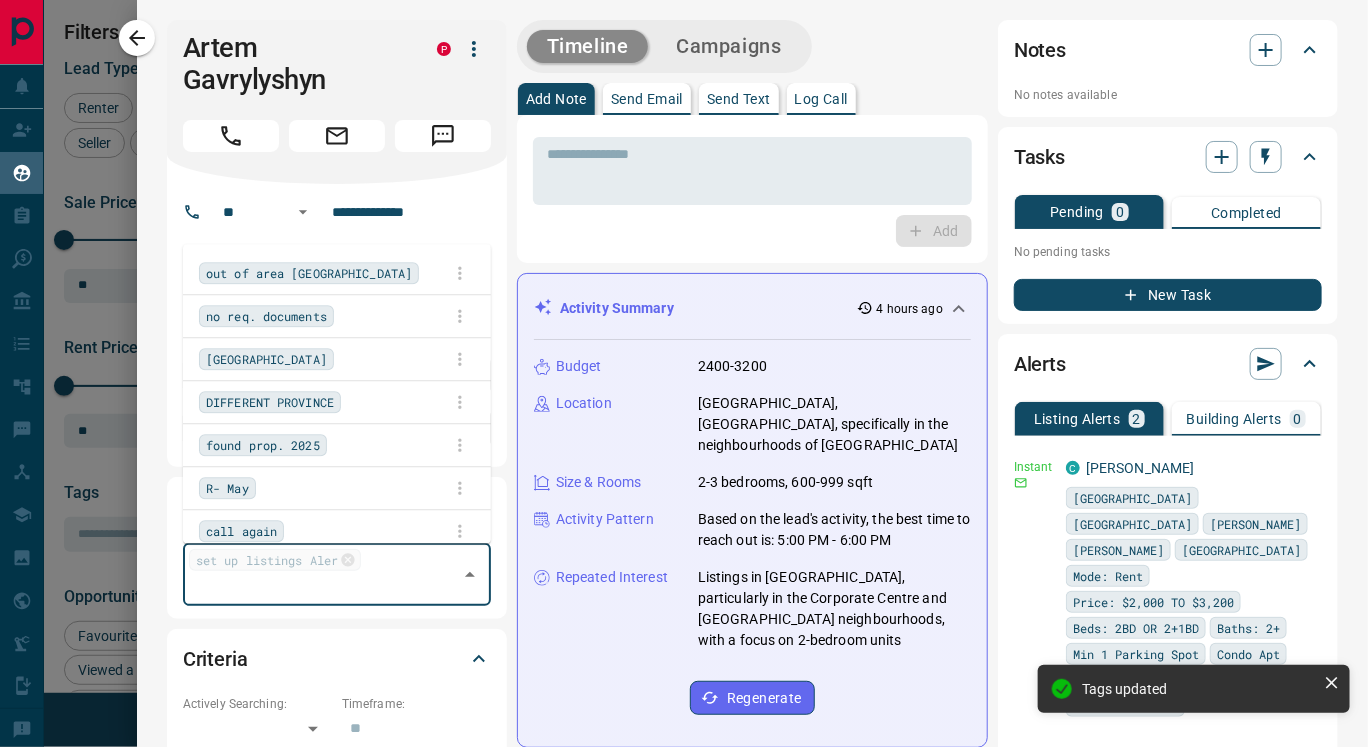scroll, scrollTop: 2902, scrollLeft: 0, axis: vertical 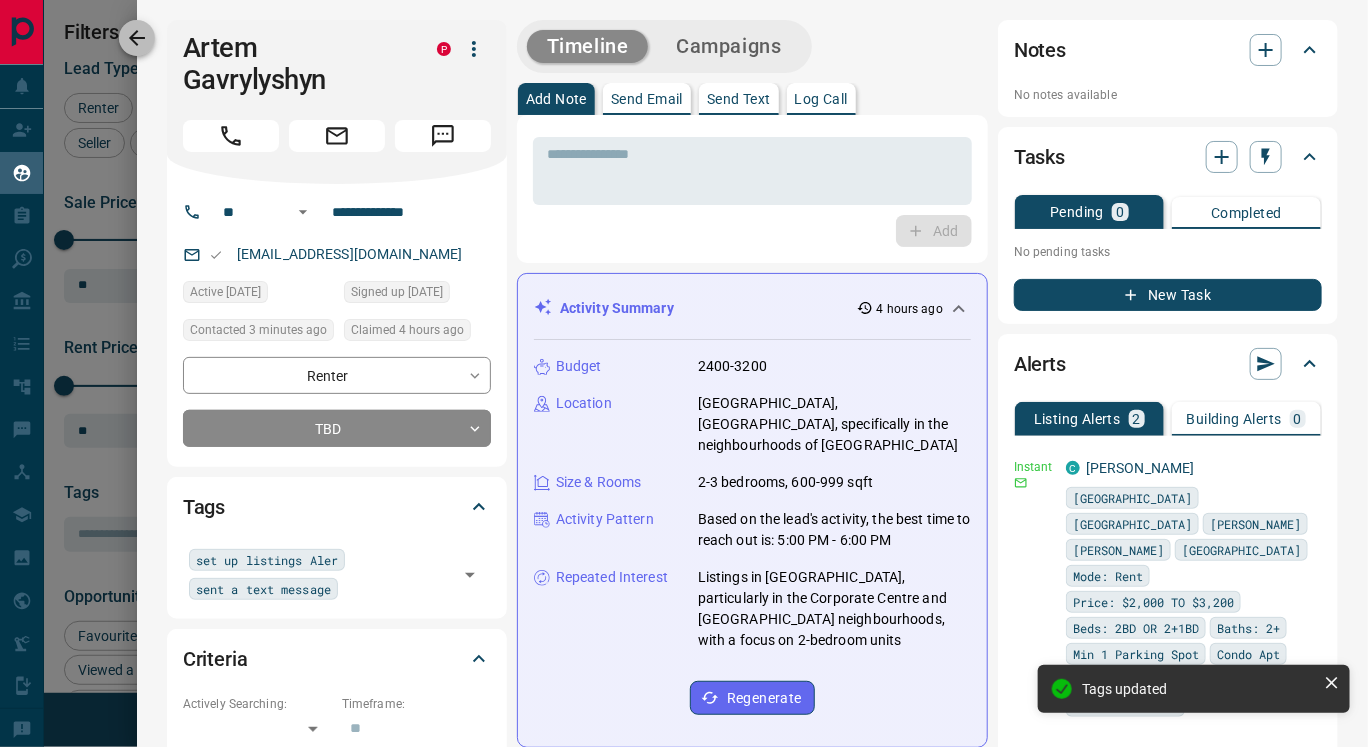 click 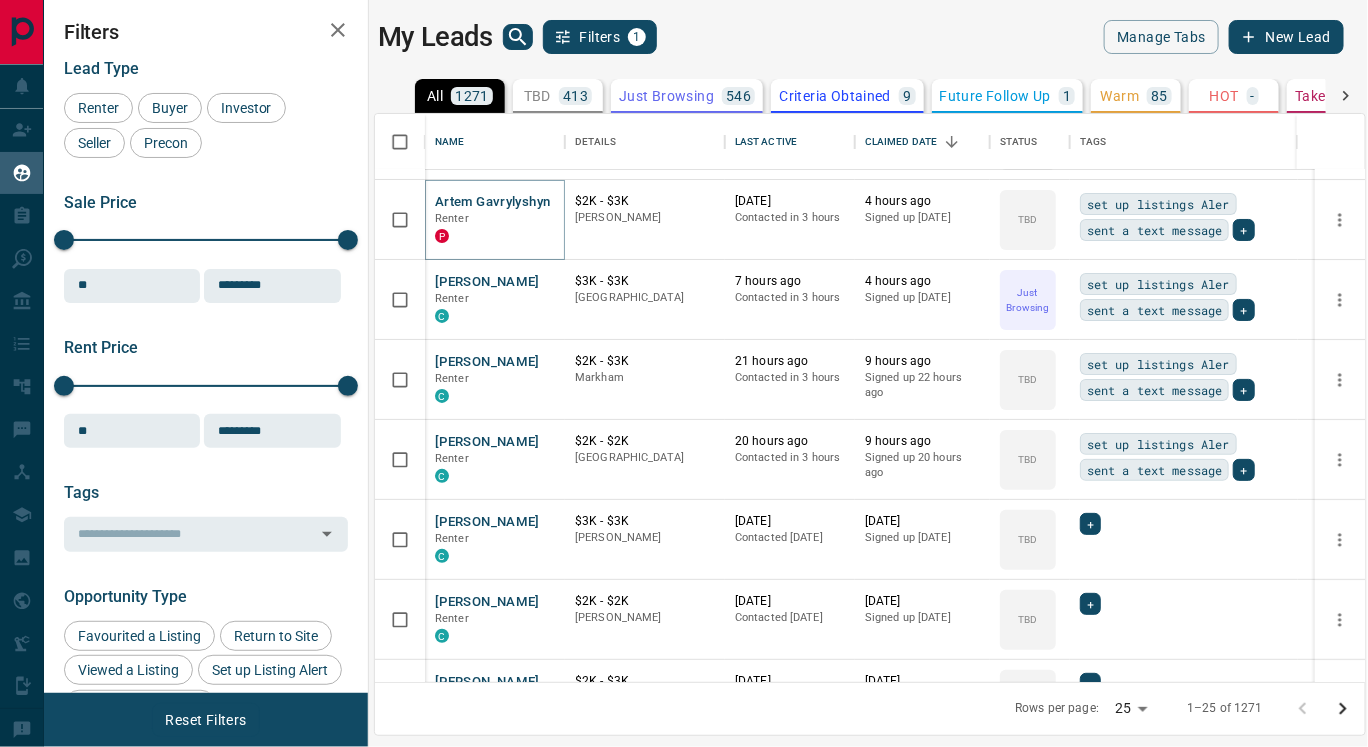 scroll, scrollTop: 0, scrollLeft: 0, axis: both 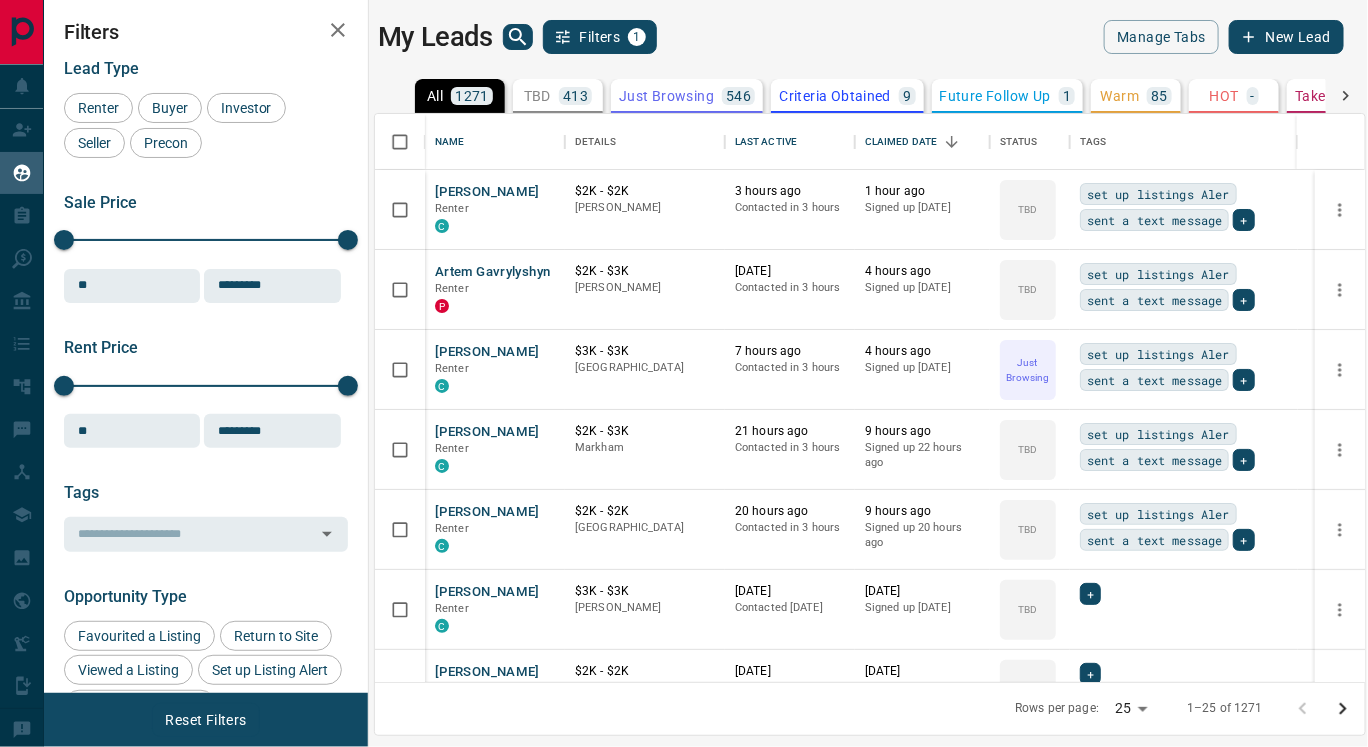 click on "Lead Transfers Claim Leads My Leads Tasks Opportunities Deals Campaigns Automations Messages Broker Bay Training Media Services Agent Resources Precon Worksheet Mobile Apps Disclosure Logout My Leads Filters 1 Manage Tabs New Lead All 1271 TBD 413 Do Not Contact - Not Responsive 142 Bogus 6 Just Browsing 546 Criteria Obtained 9 Future Follow Up 1 Warm 85 HOT - Taken on Showings - Submitted Offer - Client 69 Name Details Last Active Claimed Date Status Tags Zenah Hussun Renter C $2K - $2[PERSON_NAME] 3 hours ago Contacted in 3 hours 1 hour ago Signed up [DATE] TBD set up listings Aler sent a text message + Artem Gavrylyshyn Renter P $2K - $3K [PERSON_NAME] [DATE] Contacted in 3 hours 4 hours ago Signed up [DATE] TBD set up listings Aler sent a text message + [PERSON_NAME] C $3K - $3K [GEOGRAPHIC_DATA] 7 hours ago Contacted in 3 hours 4 hours ago Signed up [DATE] Just Browsing set up listings Aler sent a text message + [PERSON_NAME] C $2K - $3K [PERSON_NAME] 21 hours ago Contacted in 3 hours 9 hours ago" at bounding box center [684, 361] 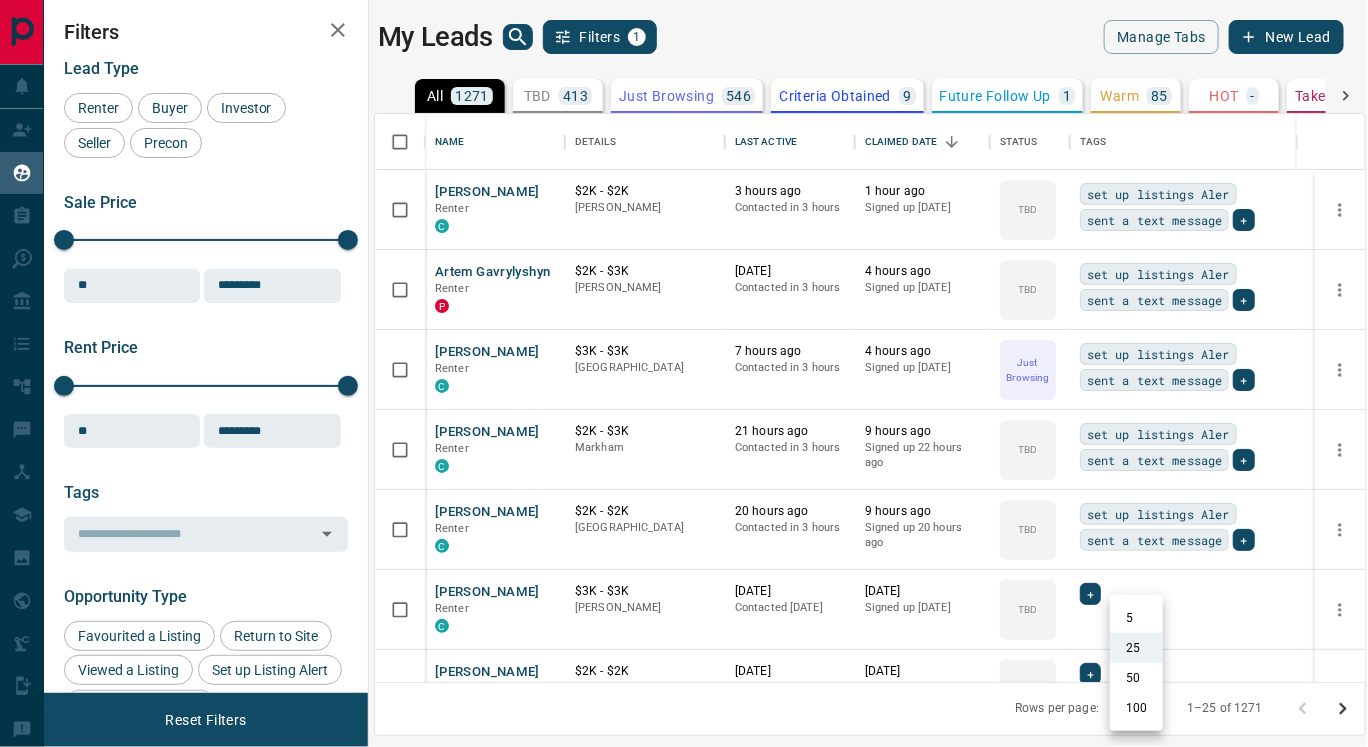 click on "100" at bounding box center [1136, 708] 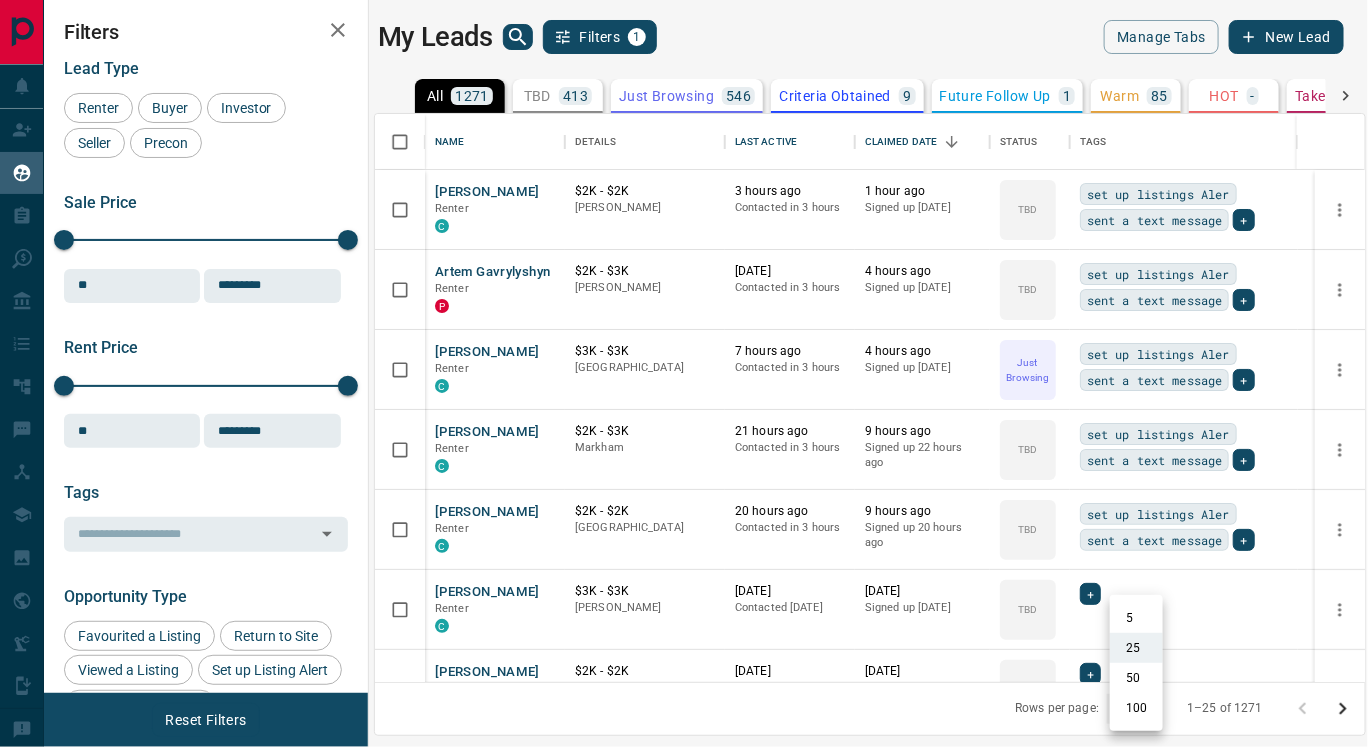type on "***" 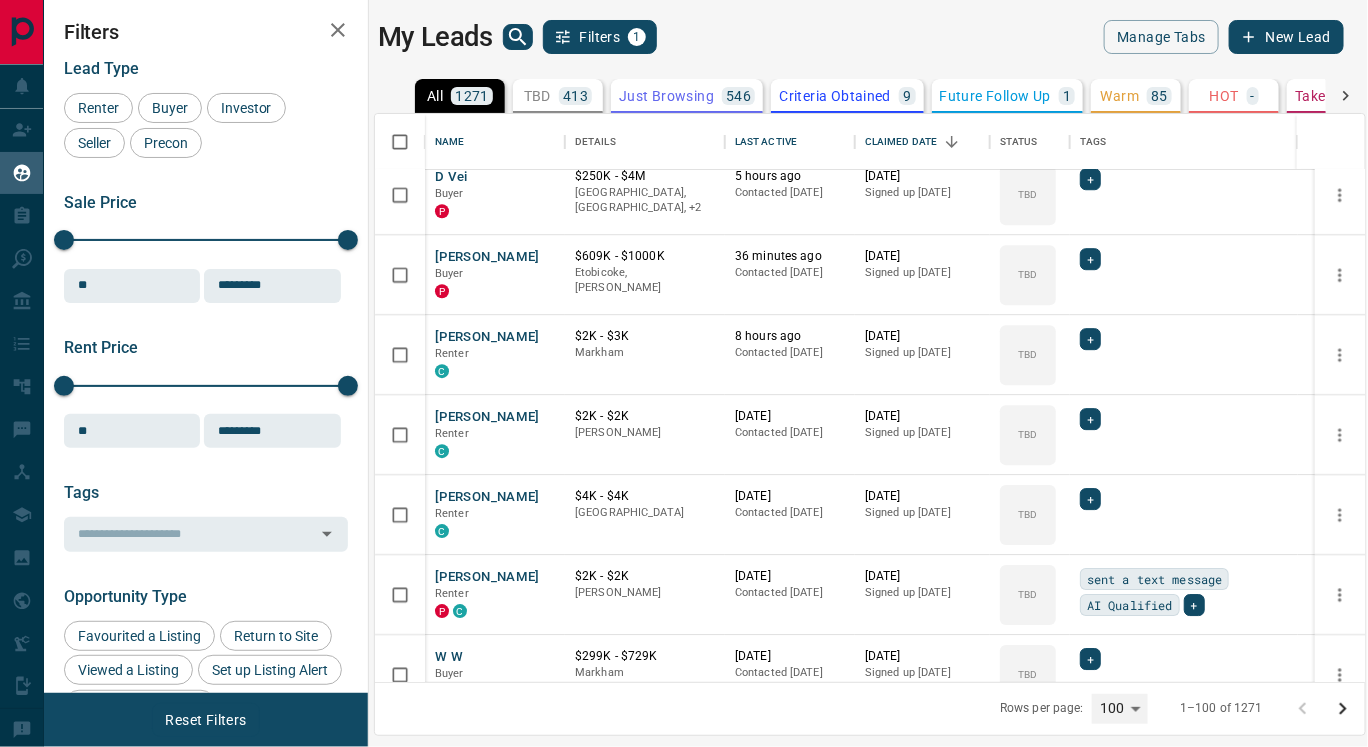 scroll, scrollTop: 2176, scrollLeft: 0, axis: vertical 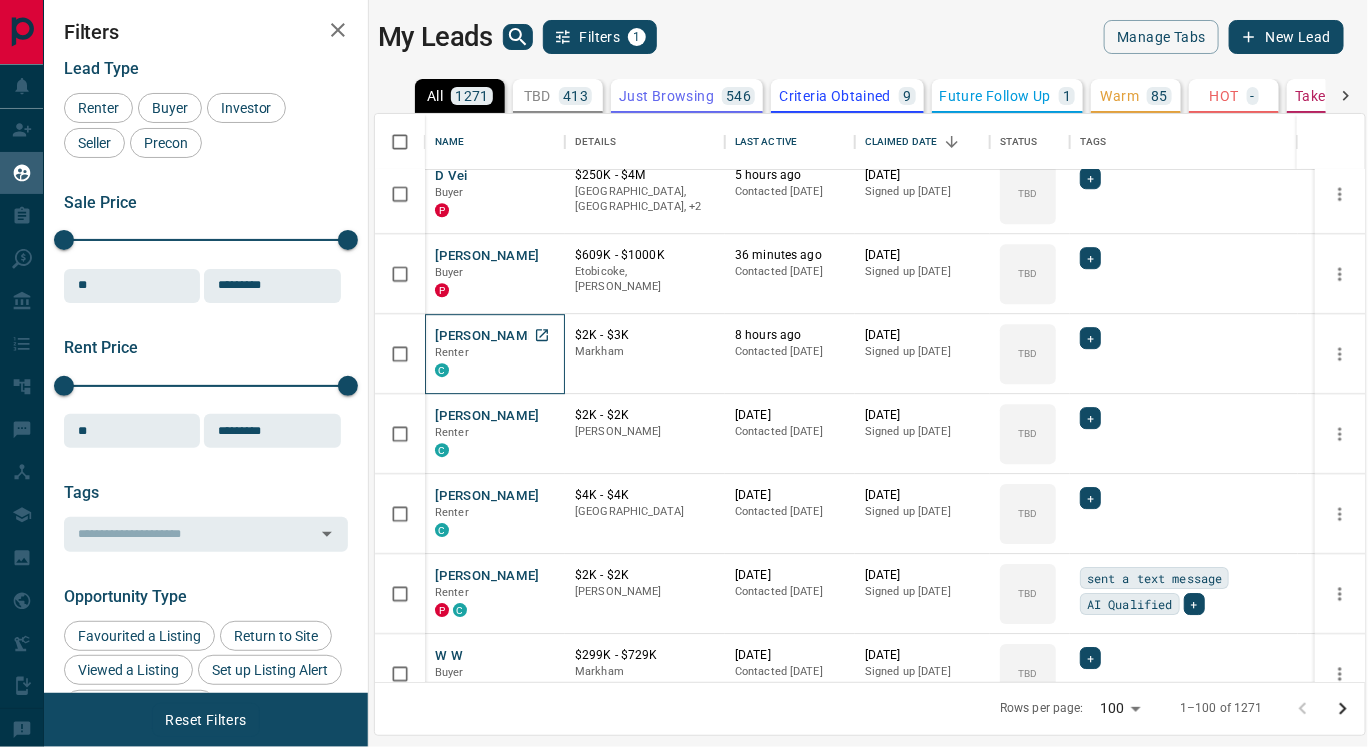 click on "Renter" at bounding box center [452, 352] 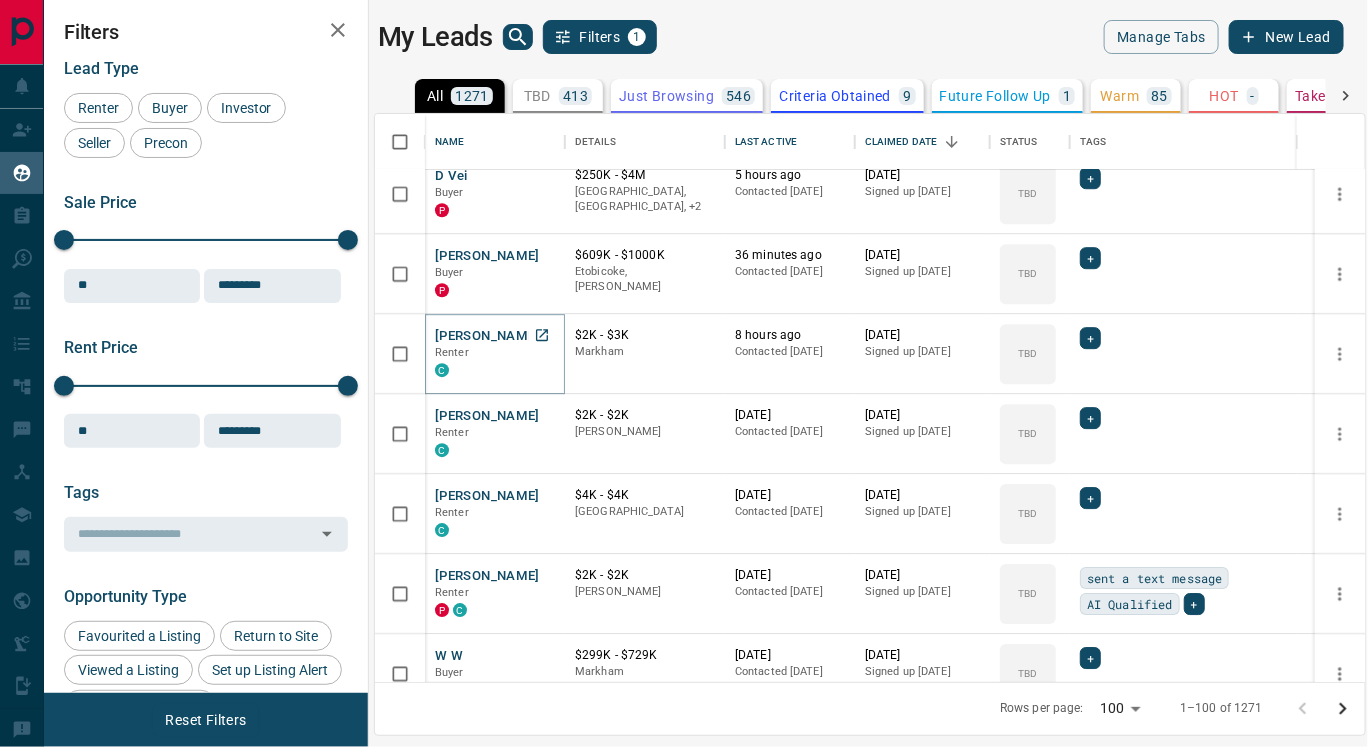 click on "[PERSON_NAME]" at bounding box center (487, 336) 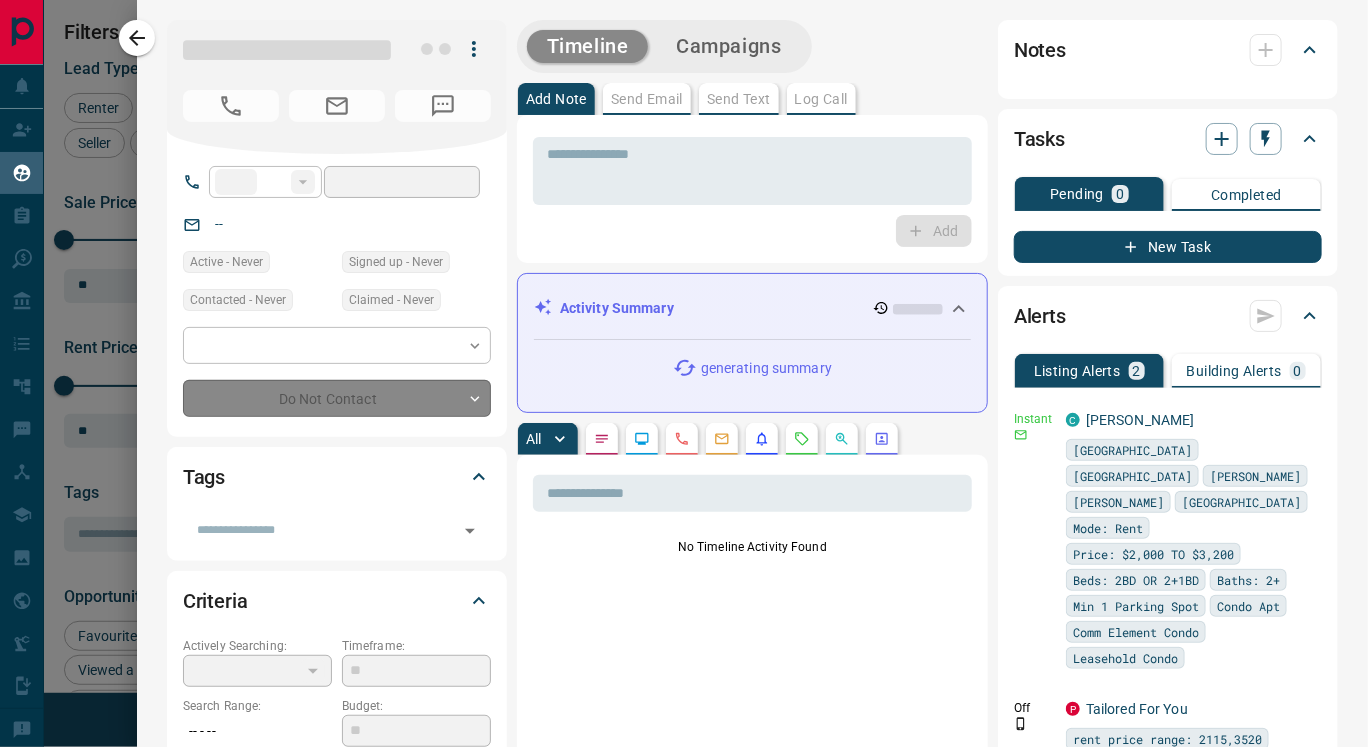 type on "**" 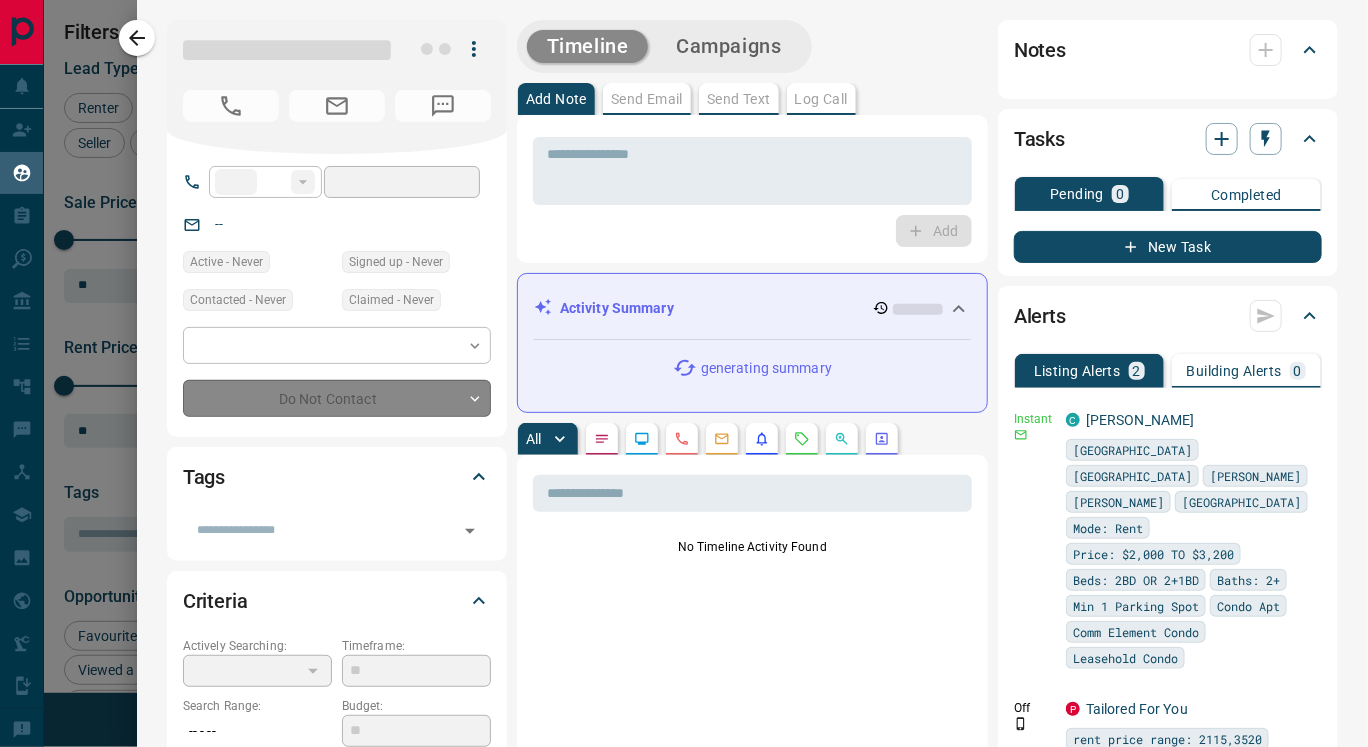 type on "**********" 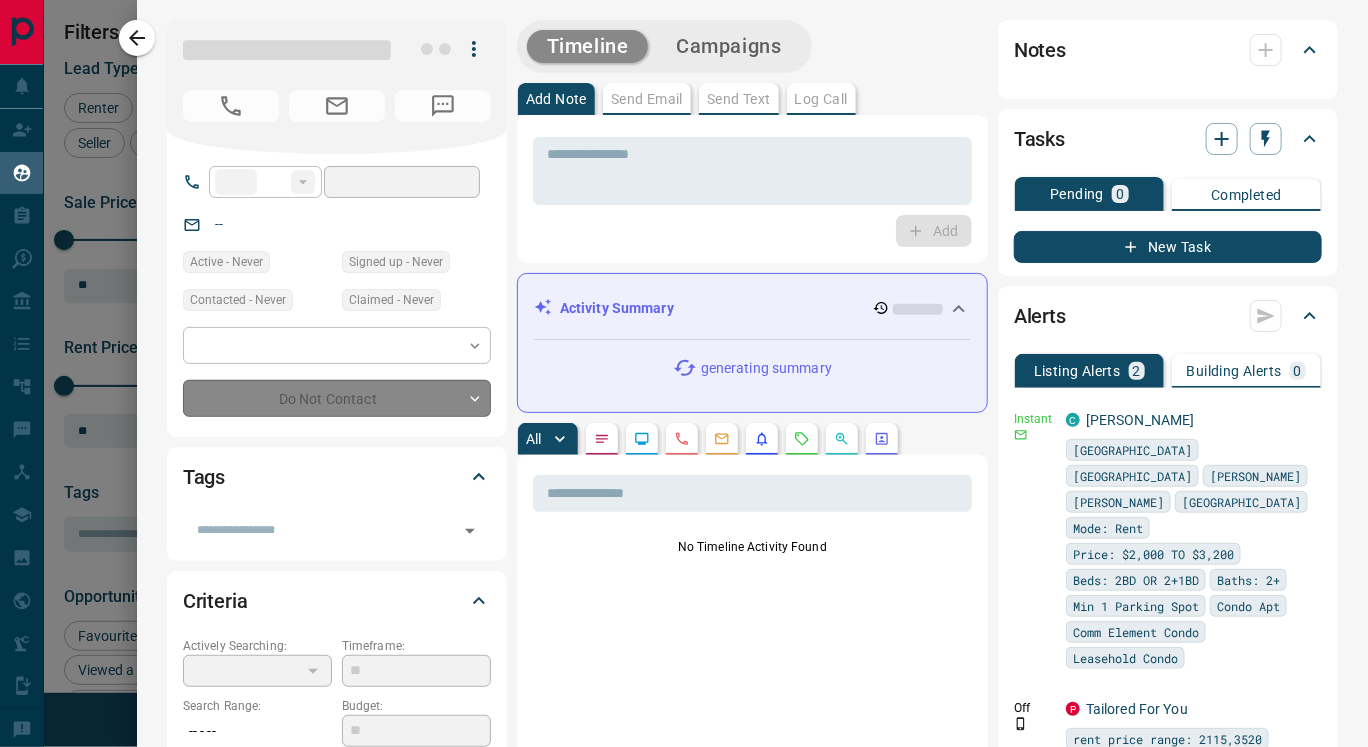 type on "**" 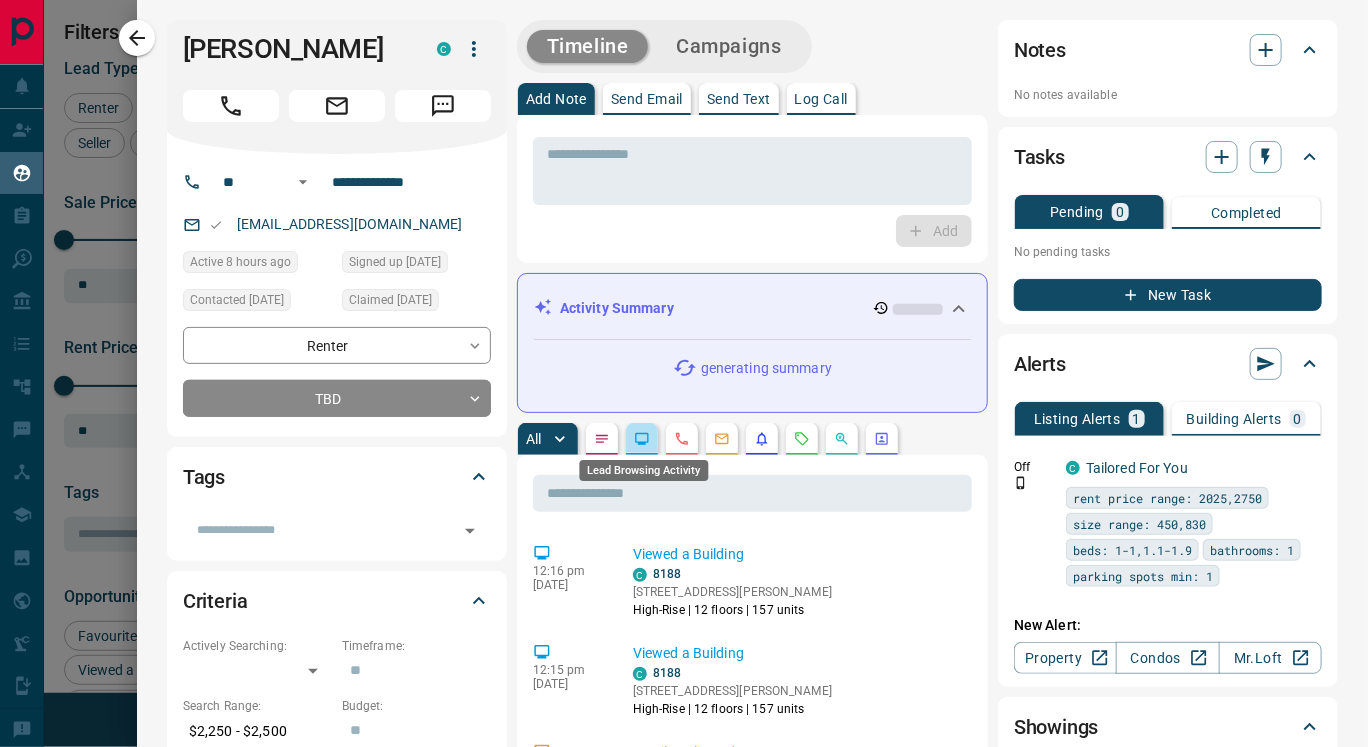click 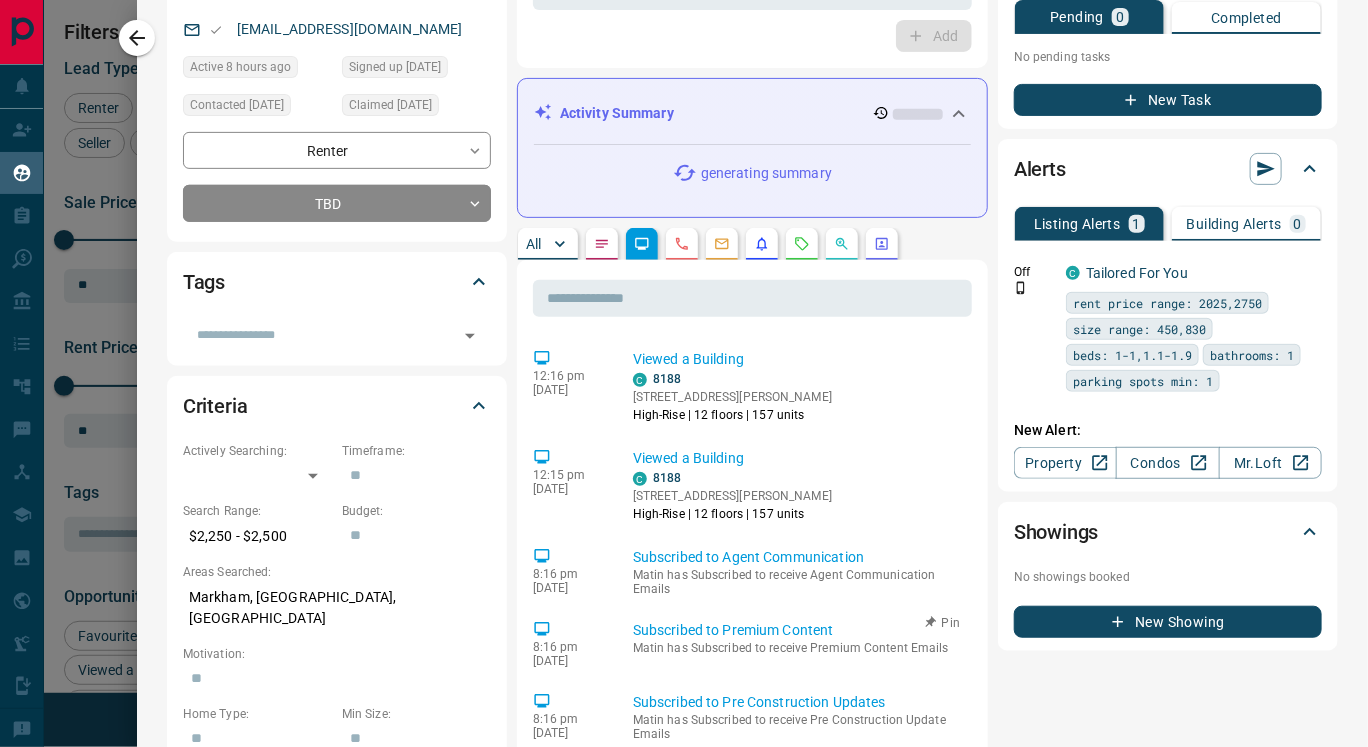 scroll, scrollTop: 159, scrollLeft: 0, axis: vertical 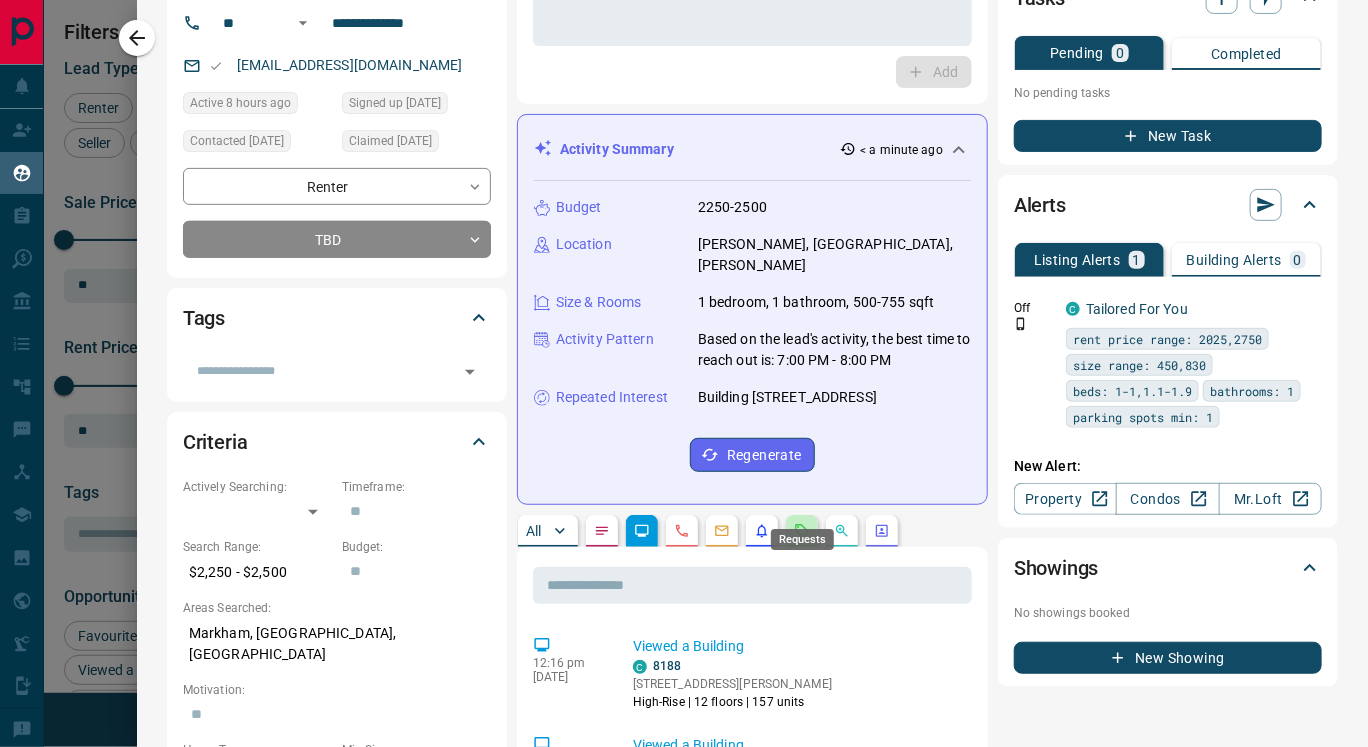 click 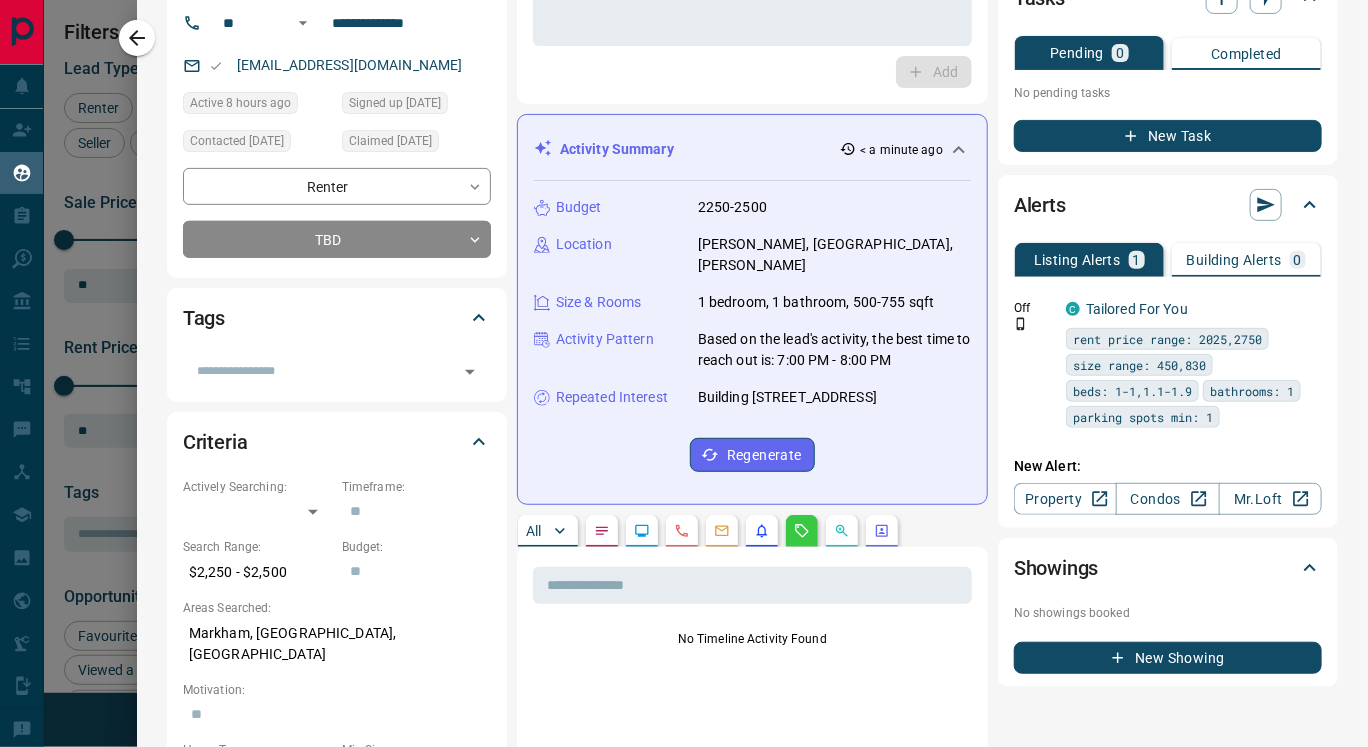 click 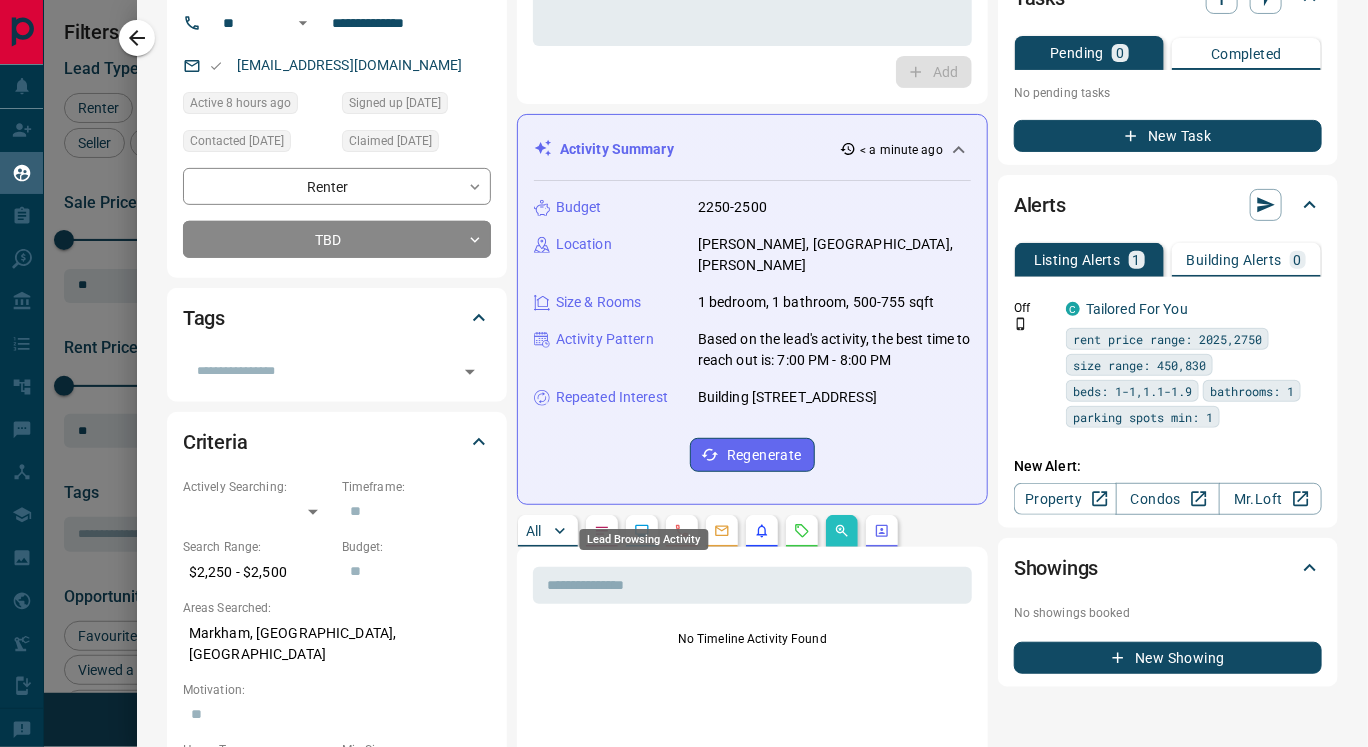 click on "Lead Browsing Activity" at bounding box center [644, 533] 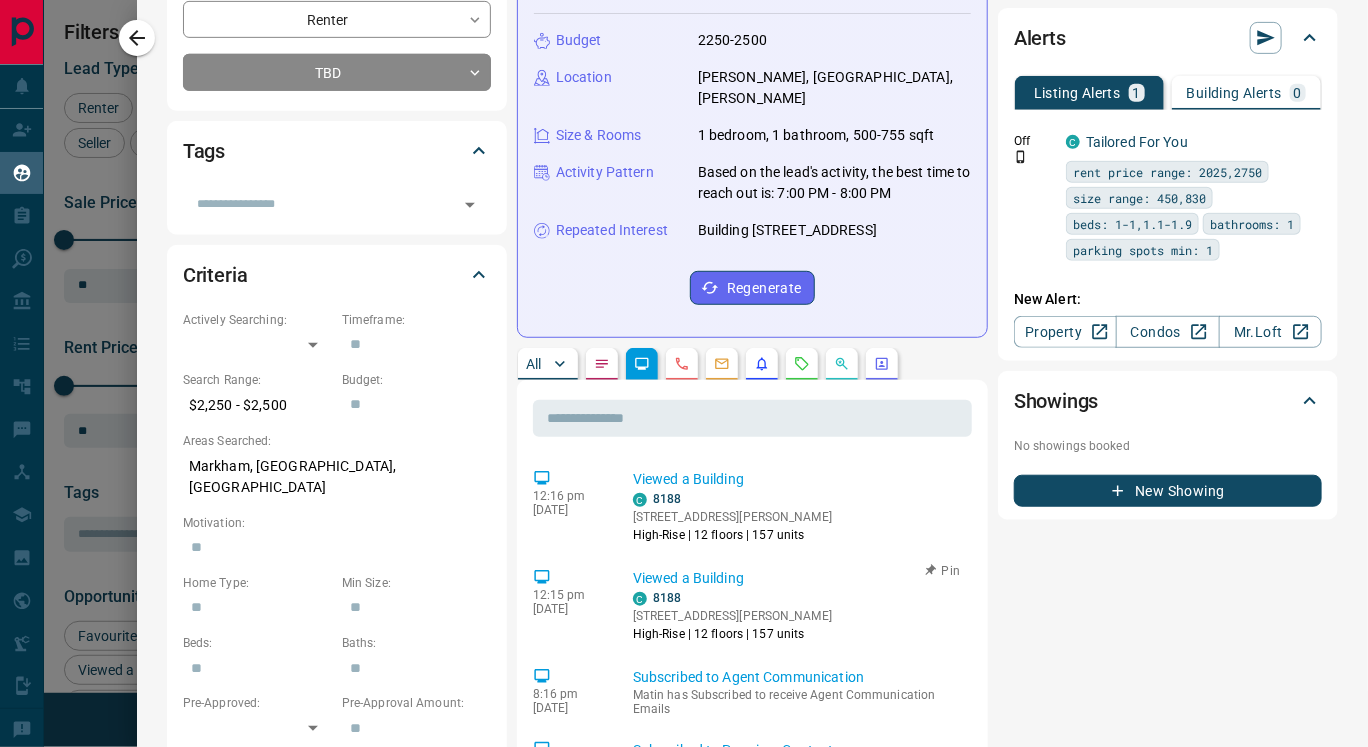 scroll, scrollTop: 0, scrollLeft: 0, axis: both 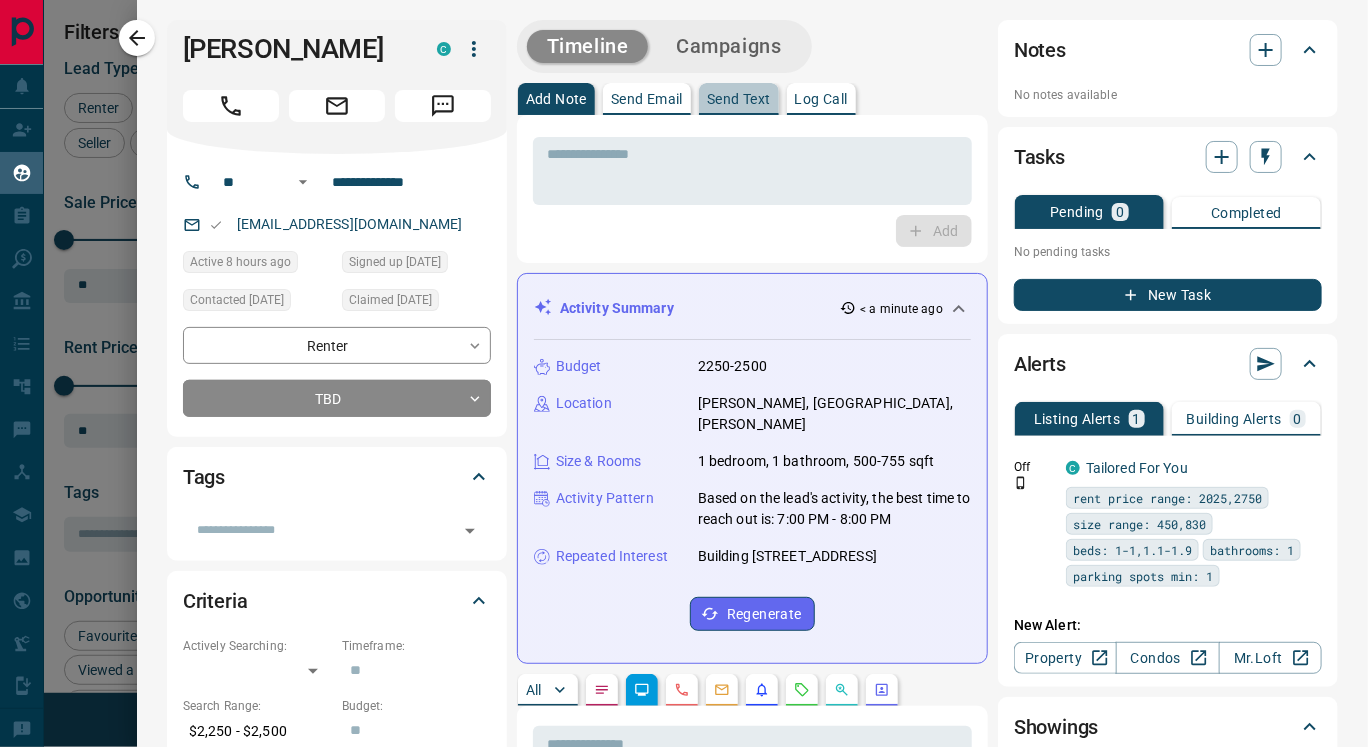click on "Send Text" at bounding box center (739, 99) 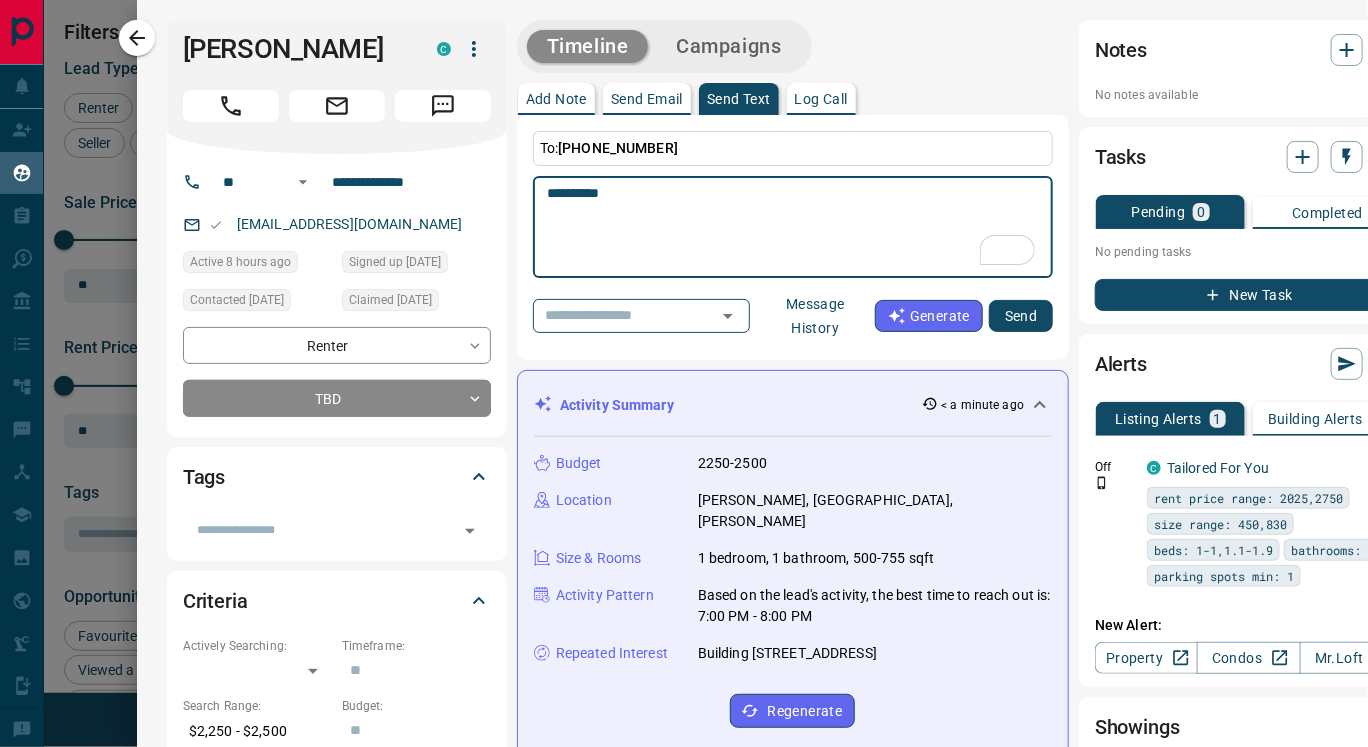 paste on "**********" 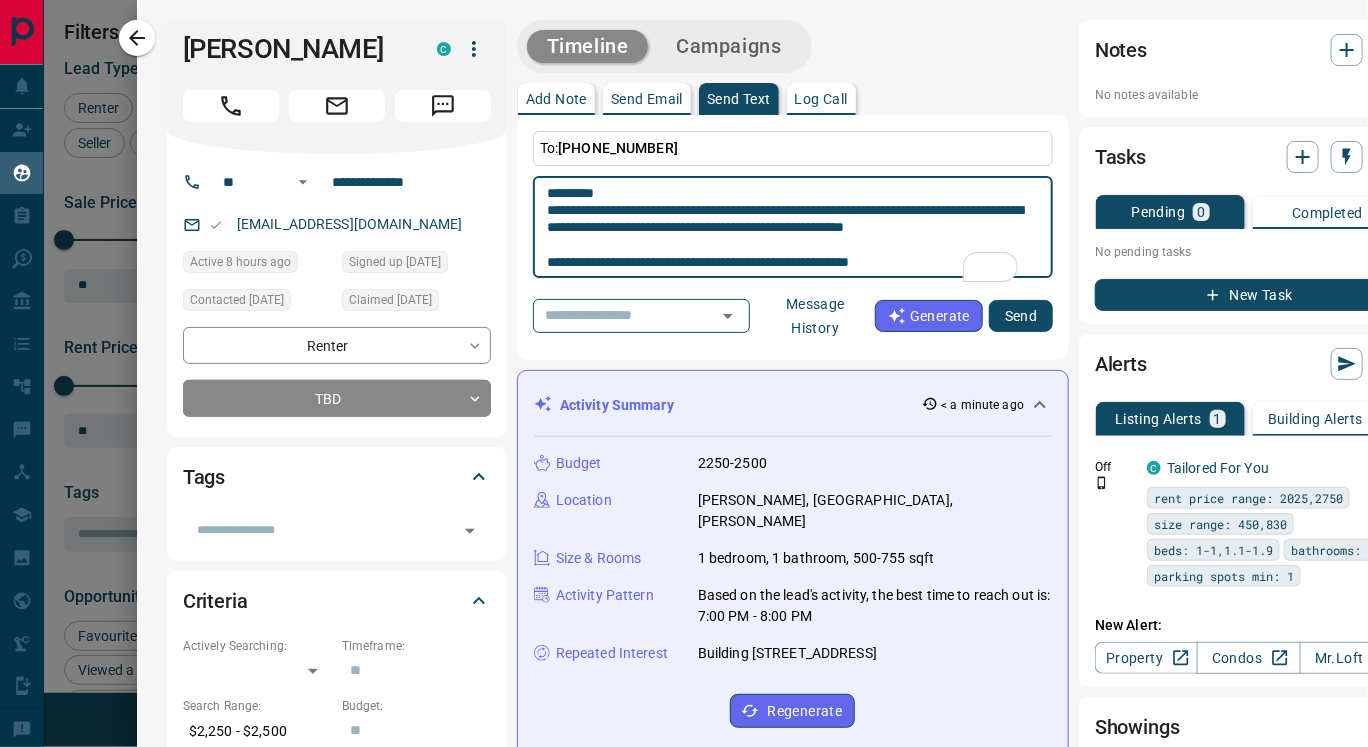 scroll, scrollTop: 311, scrollLeft: 0, axis: vertical 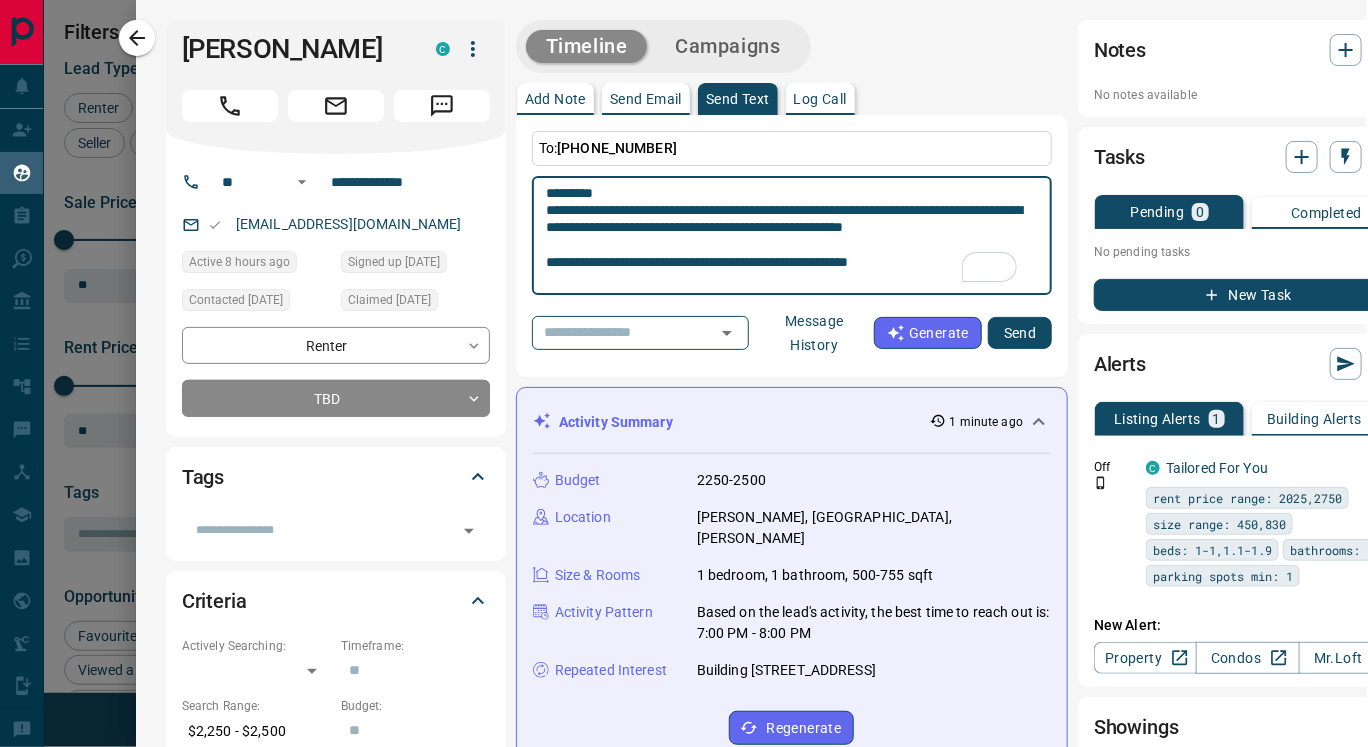 click on "**********" at bounding box center [792, 236] 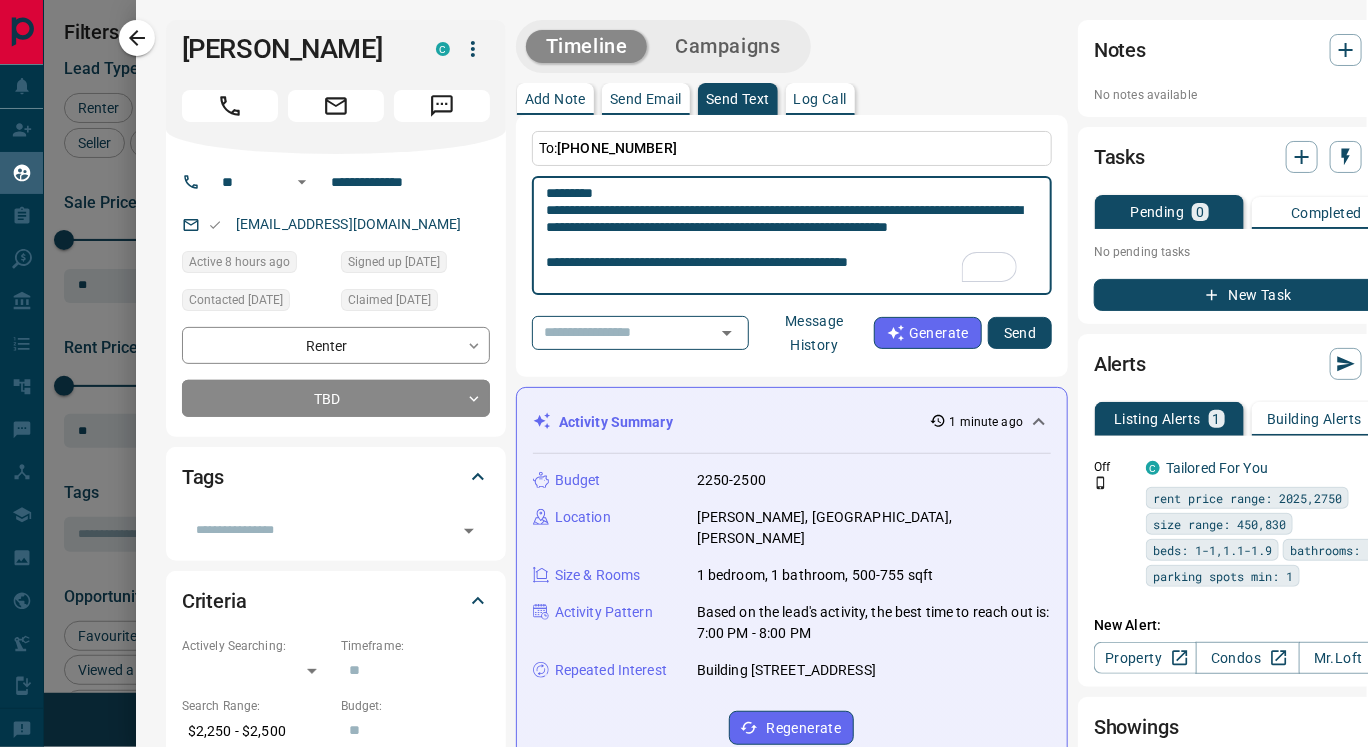 click on "**********" at bounding box center (792, 236) 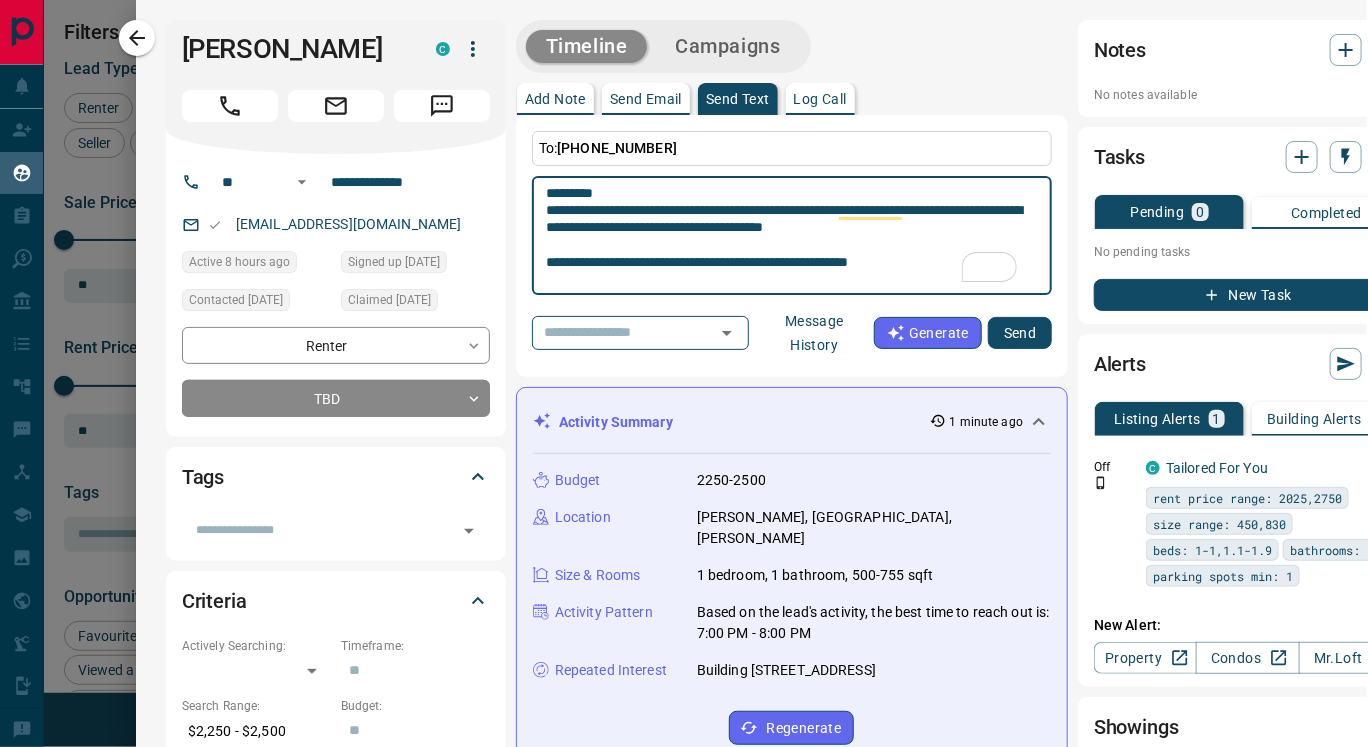 click on "**********" at bounding box center (792, 236) 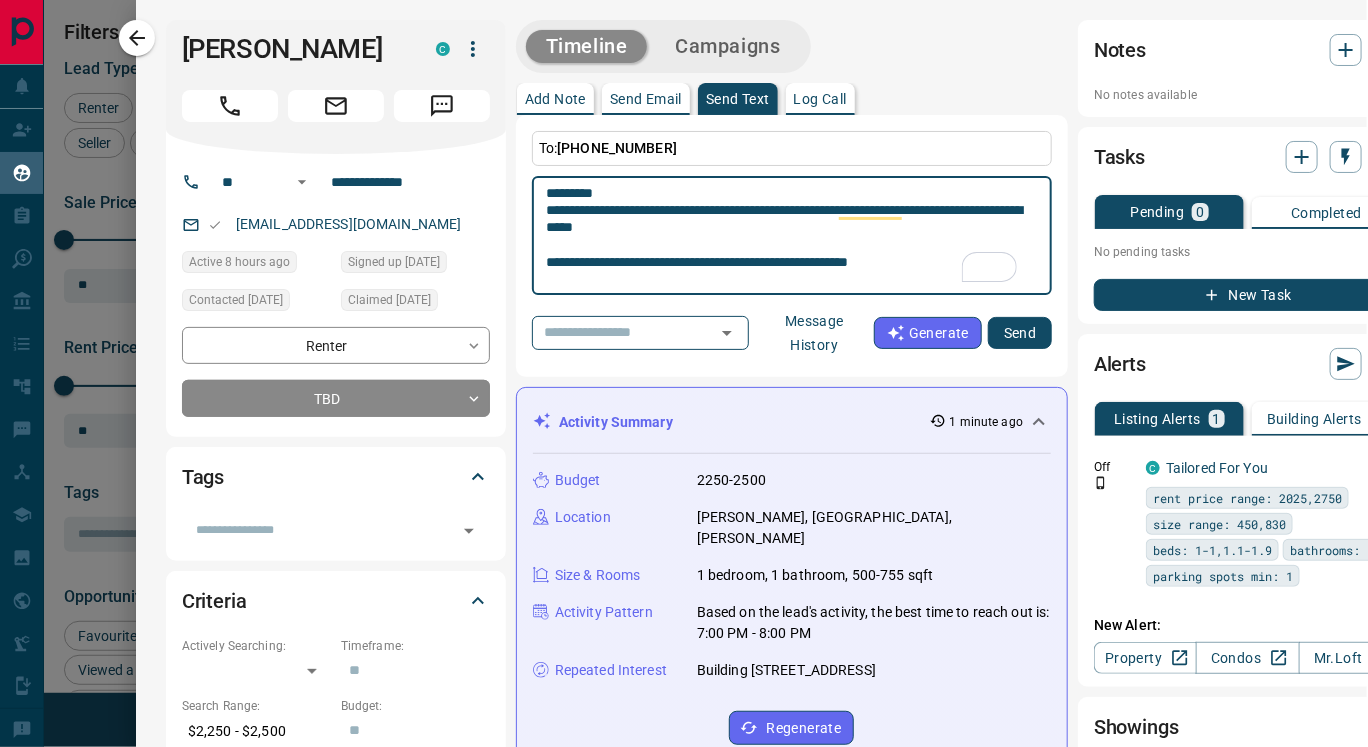 scroll, scrollTop: 61, scrollLeft: 0, axis: vertical 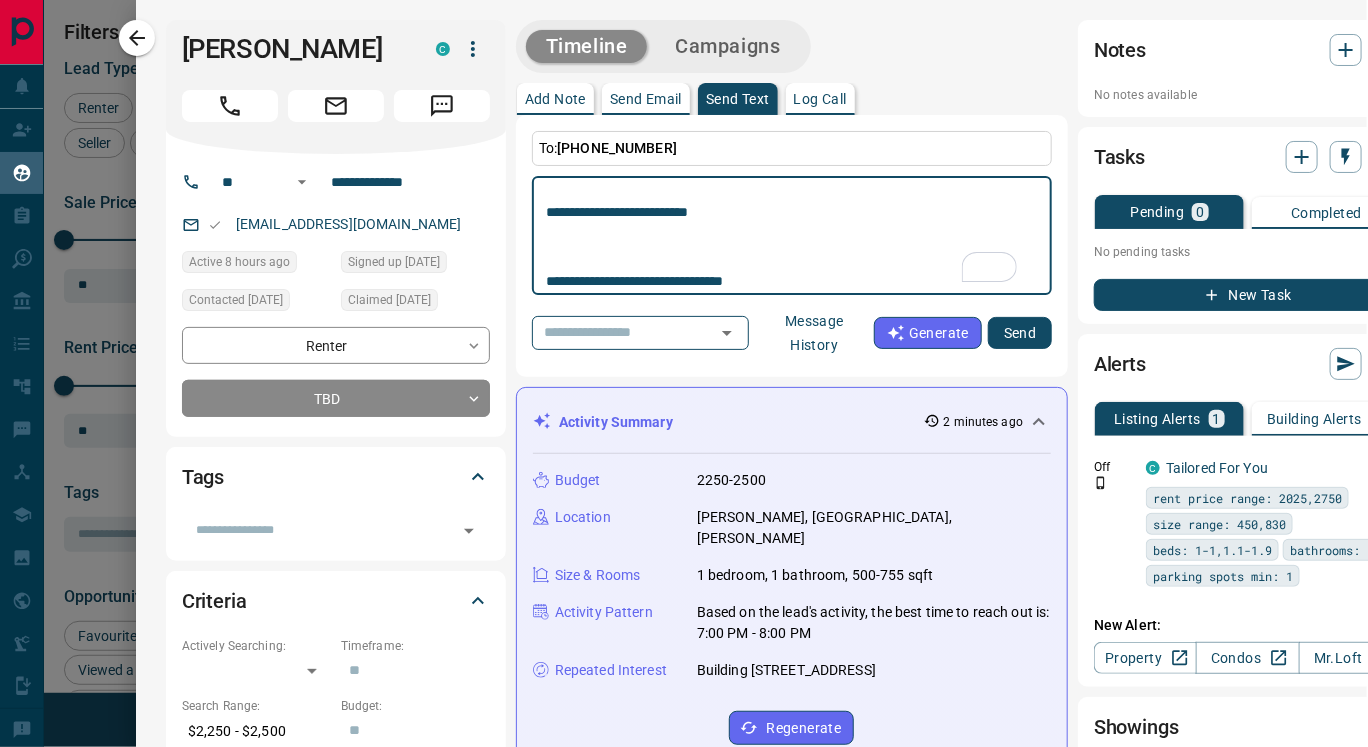 click on "**********" at bounding box center [792, 236] 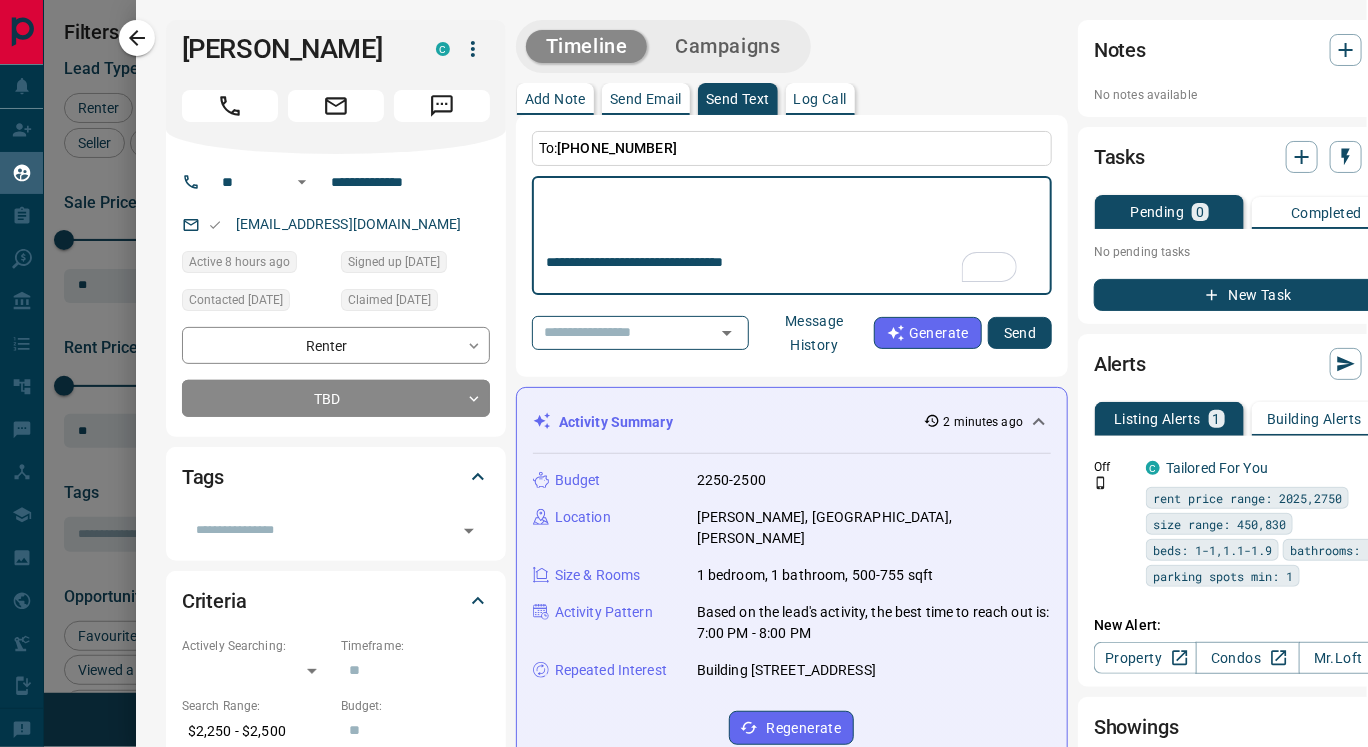 paste on "**********" 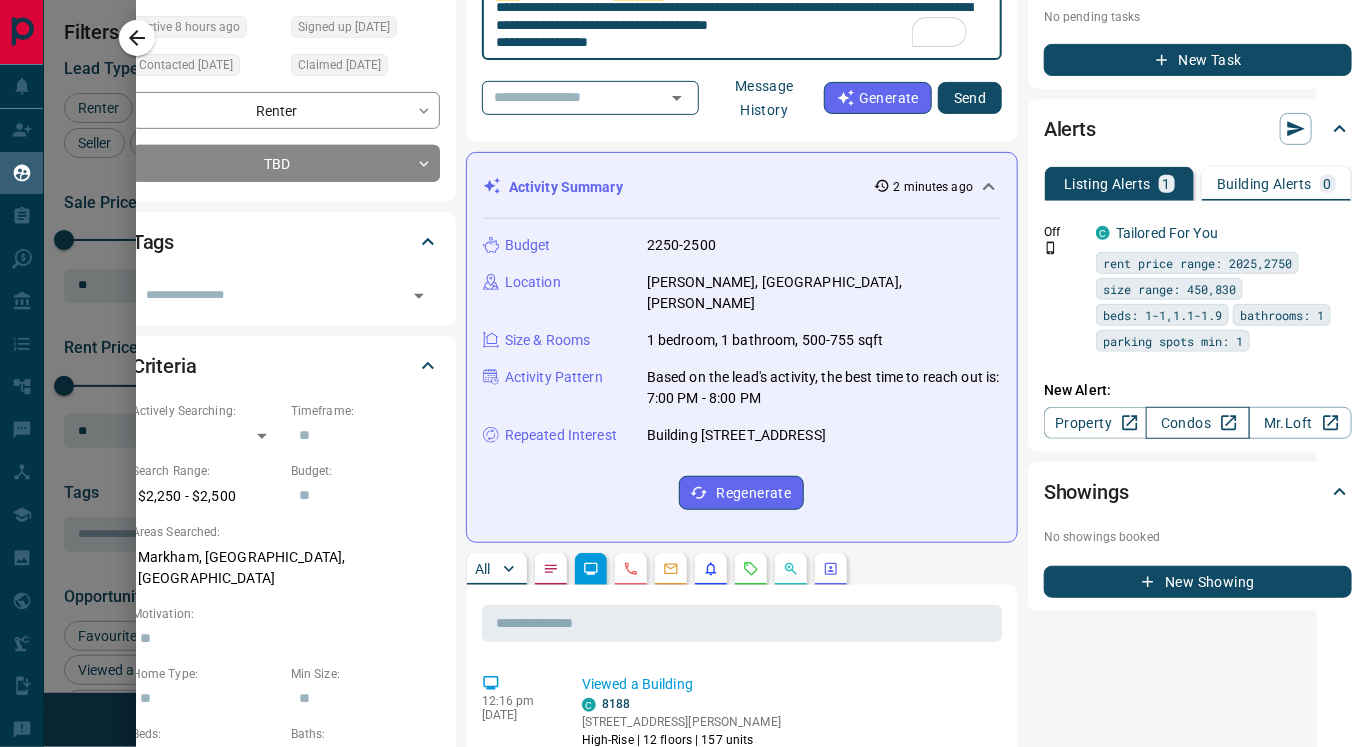 type on "**********" 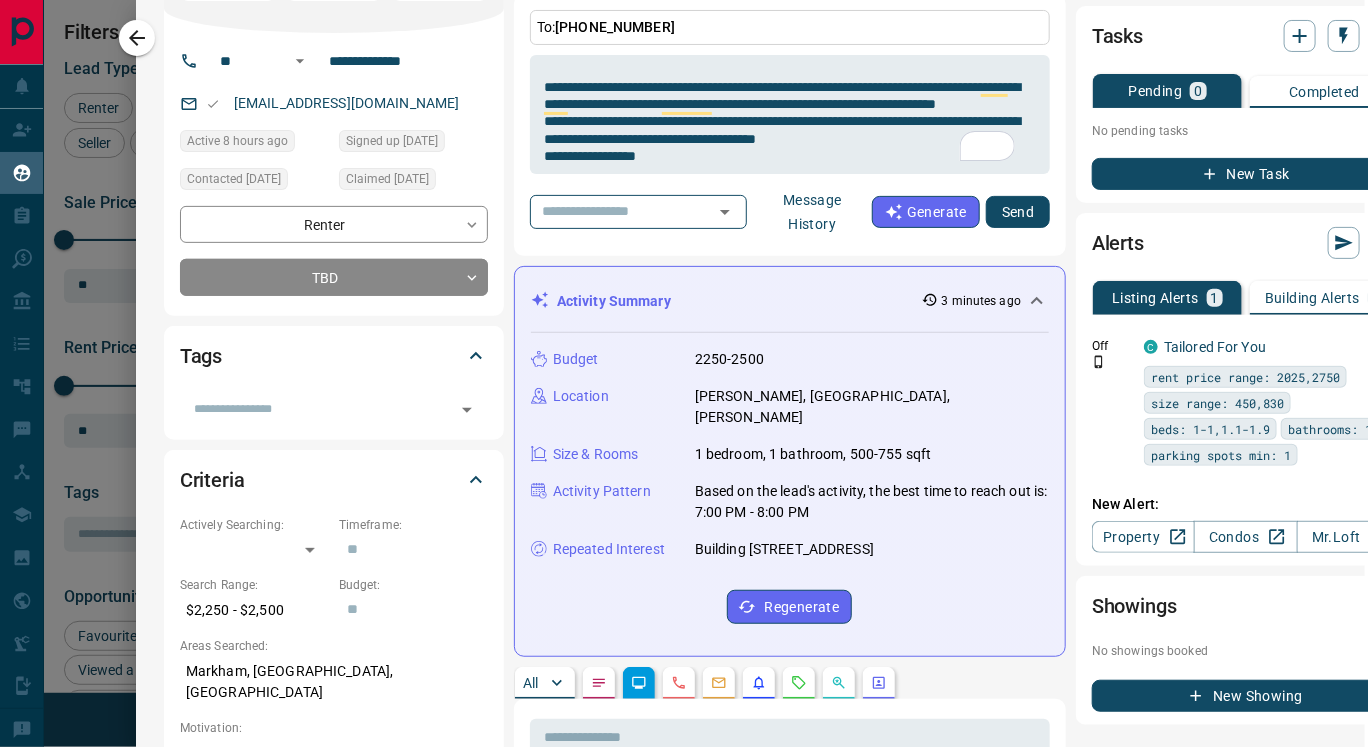 scroll, scrollTop: 7, scrollLeft: 3, axis: both 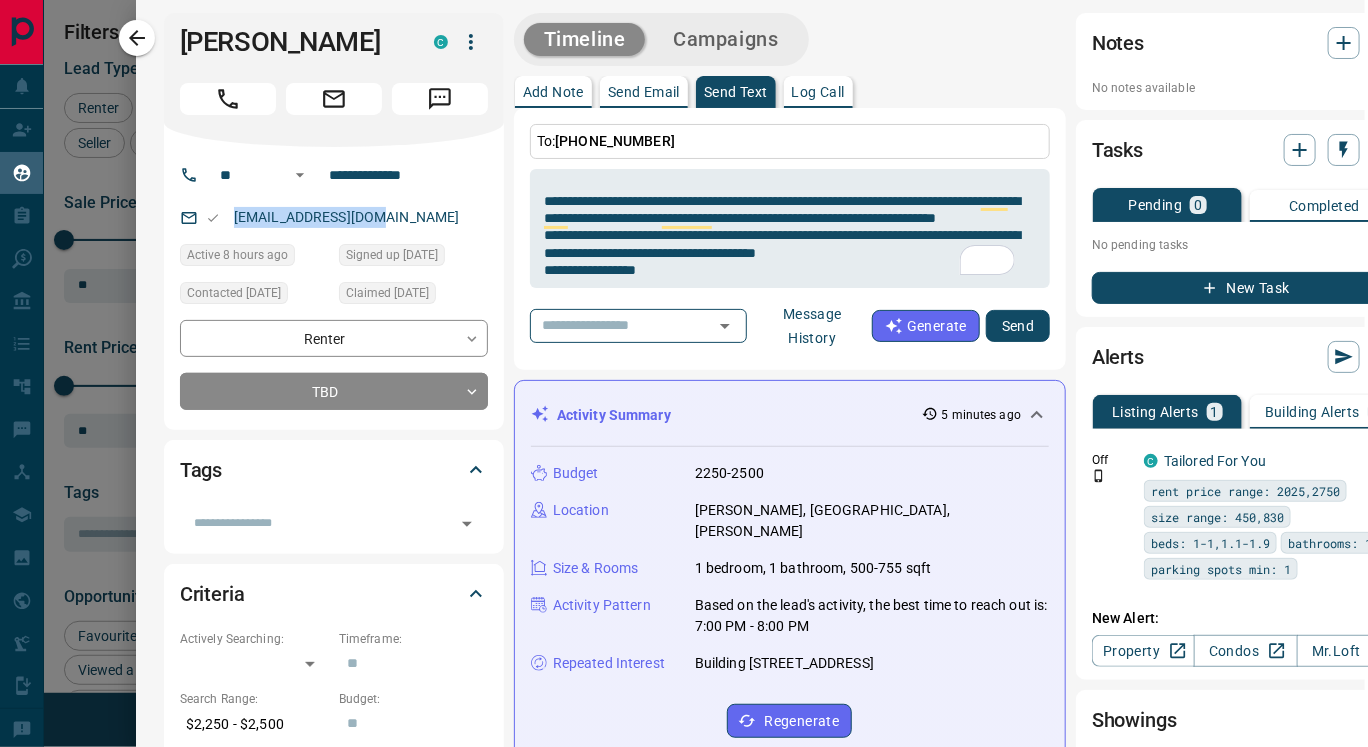 drag, startPoint x: 228, startPoint y: 211, endPoint x: 417, endPoint y: 211, distance: 189 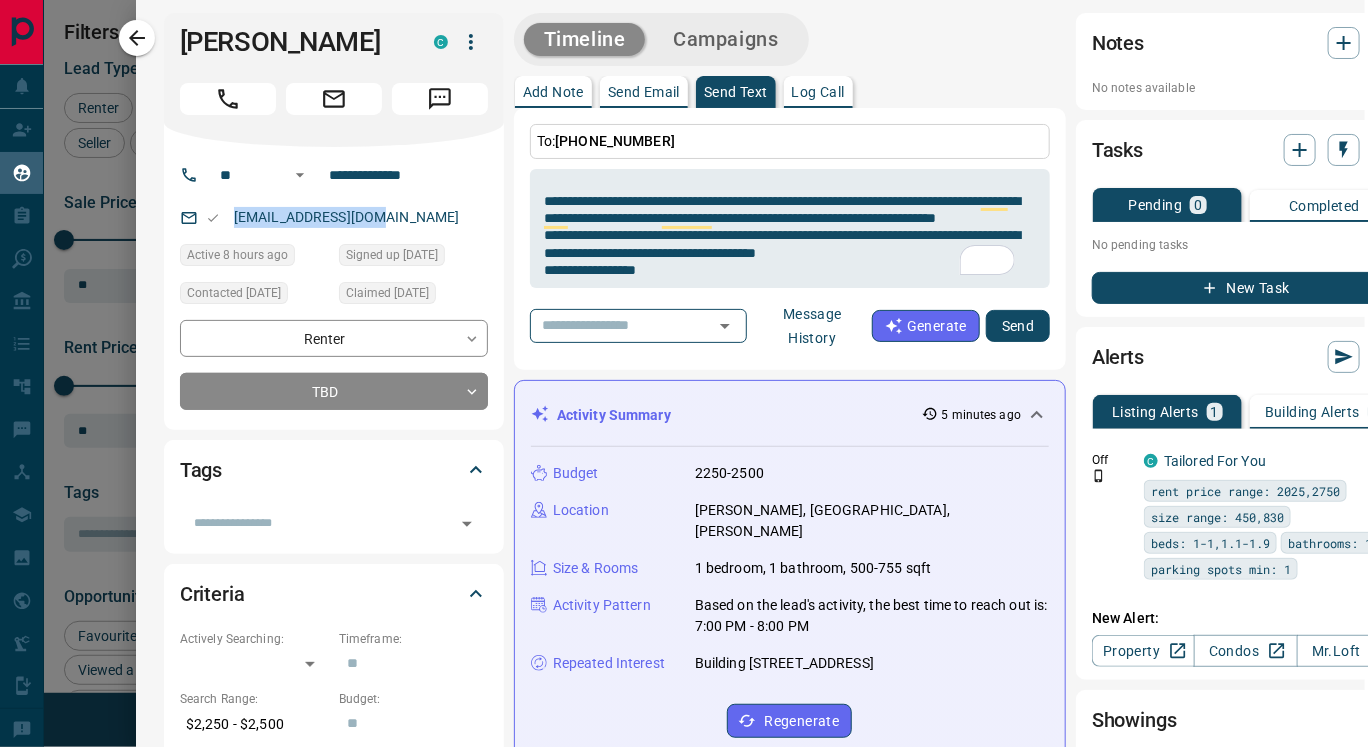click on "[EMAIL_ADDRESS][DOMAIN_NAME]" at bounding box center (334, 217) 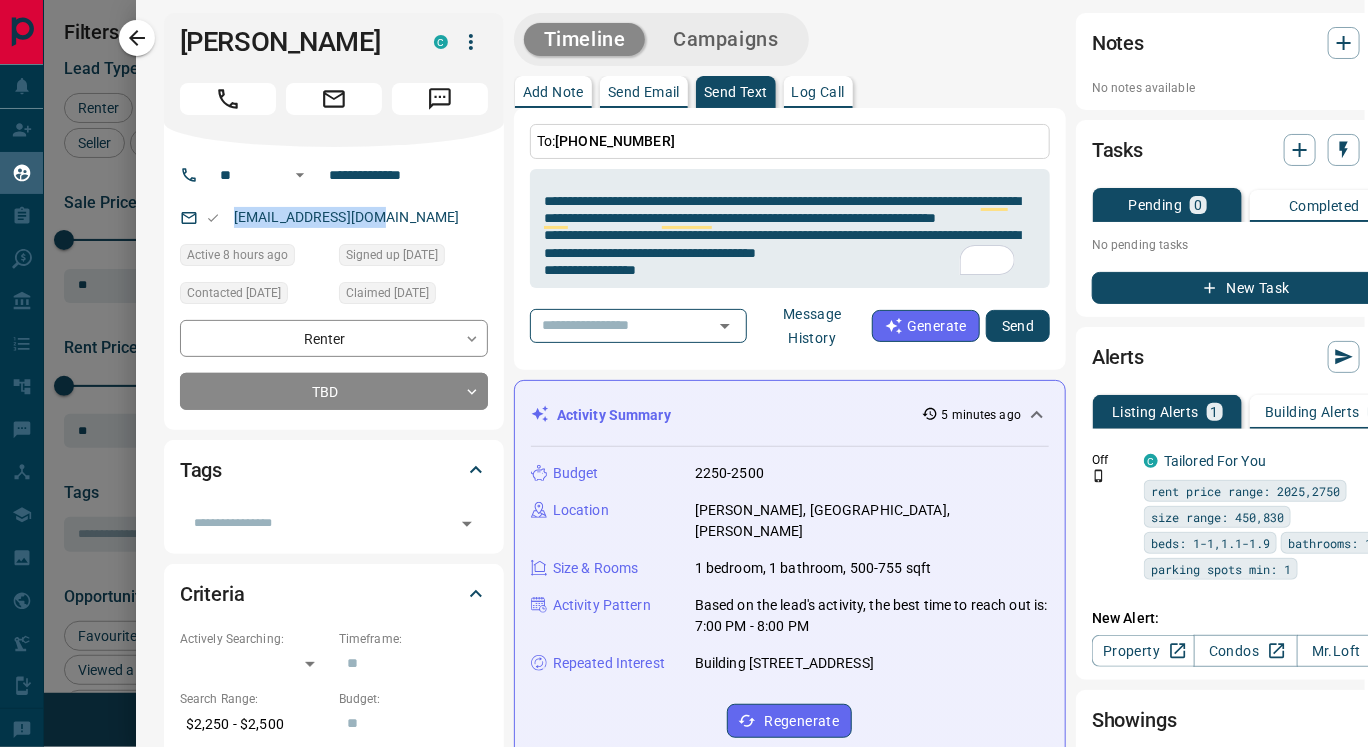copy on "[EMAIL_ADDRESS][DOMAIN_NAME]" 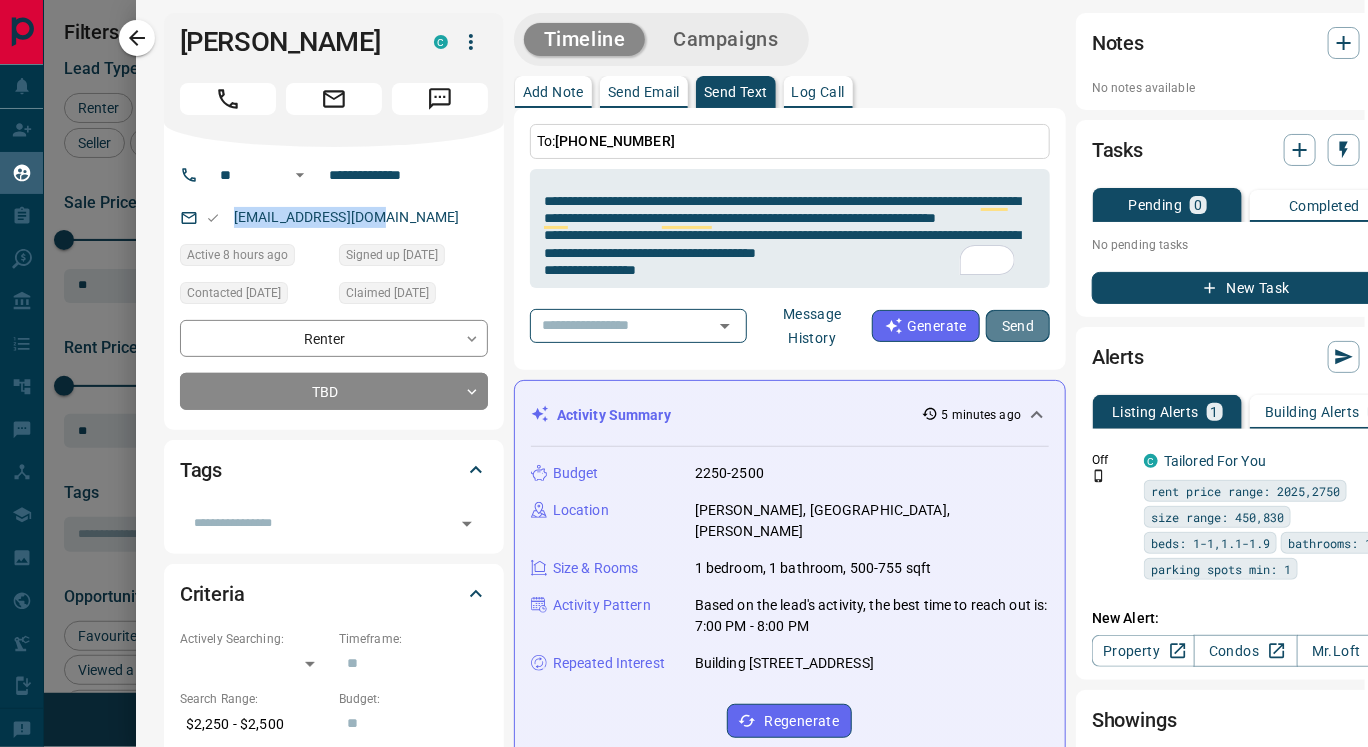 click on "Send" at bounding box center [1018, 326] 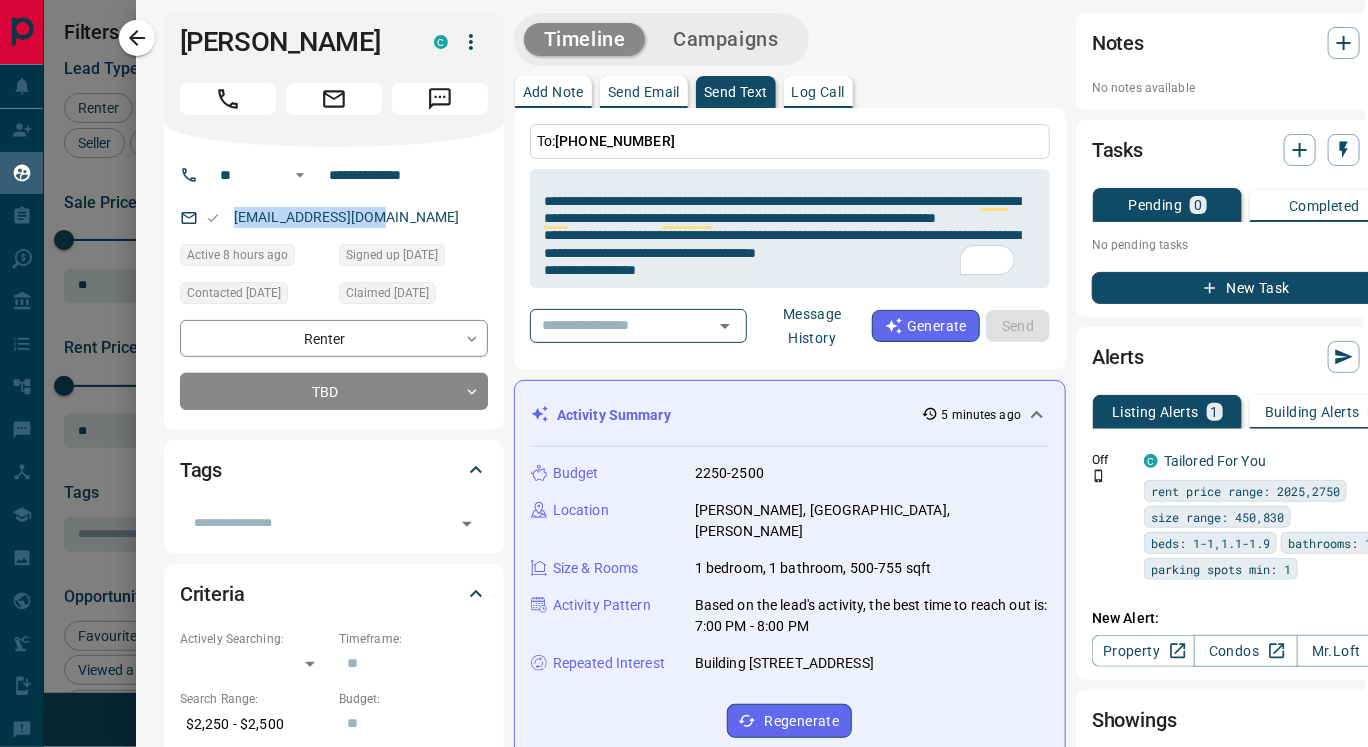 type 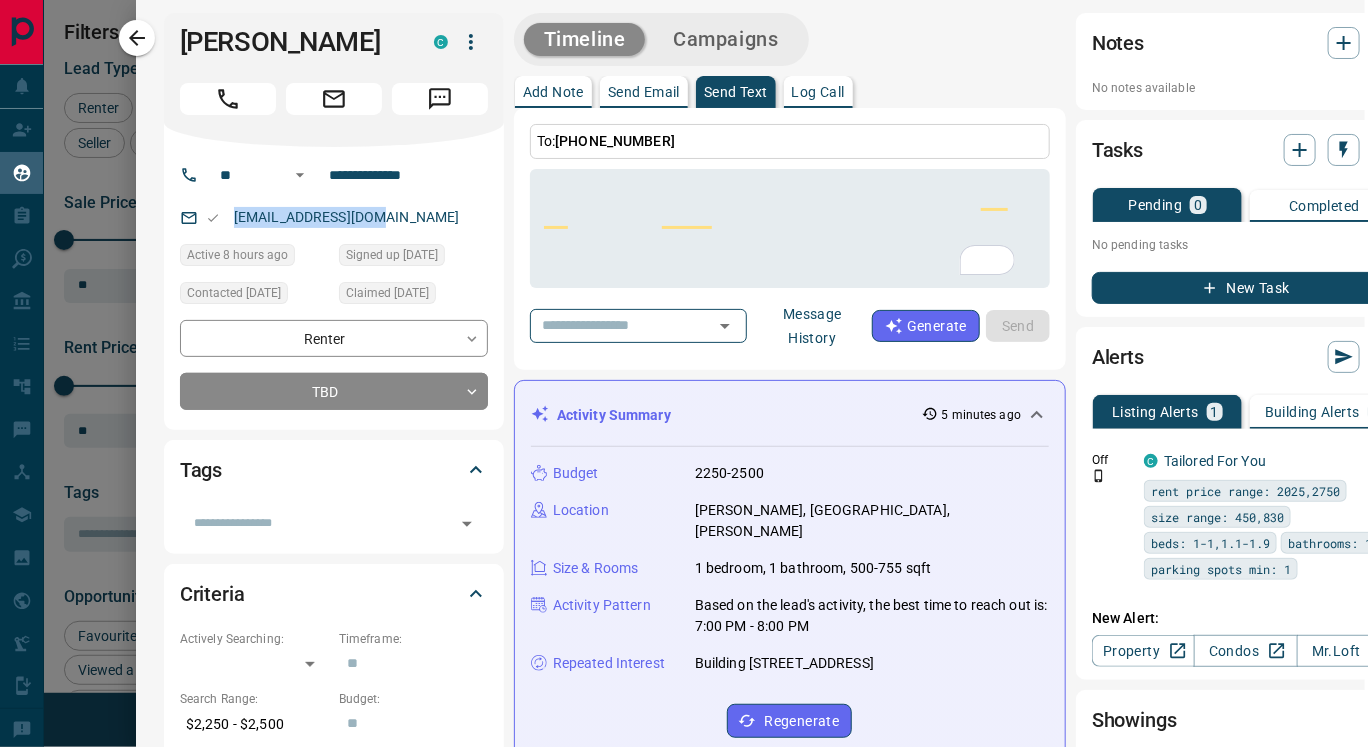 scroll, scrollTop: 0, scrollLeft: 0, axis: both 